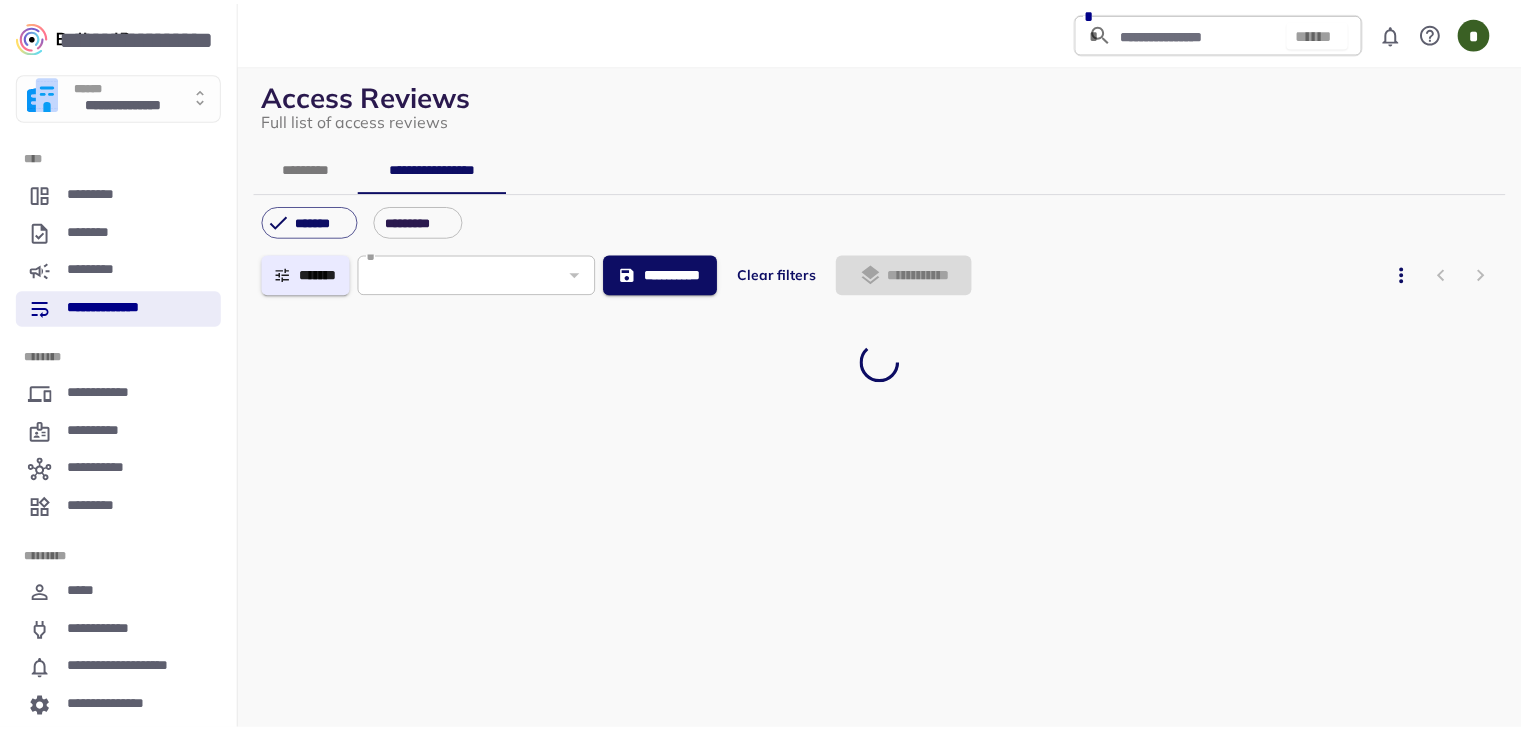 scroll, scrollTop: 0, scrollLeft: 0, axis: both 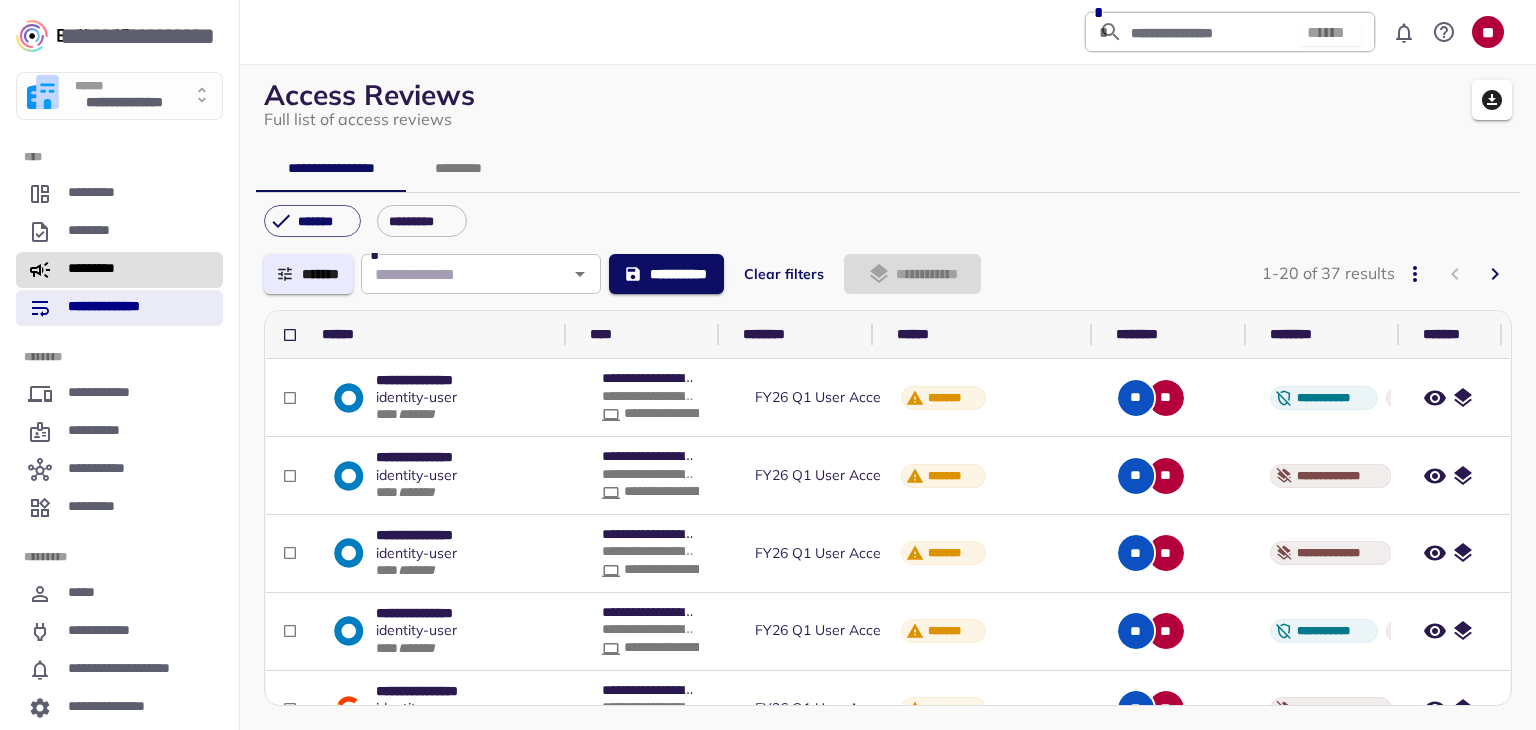 click on "*********" at bounding box center (104, 270) 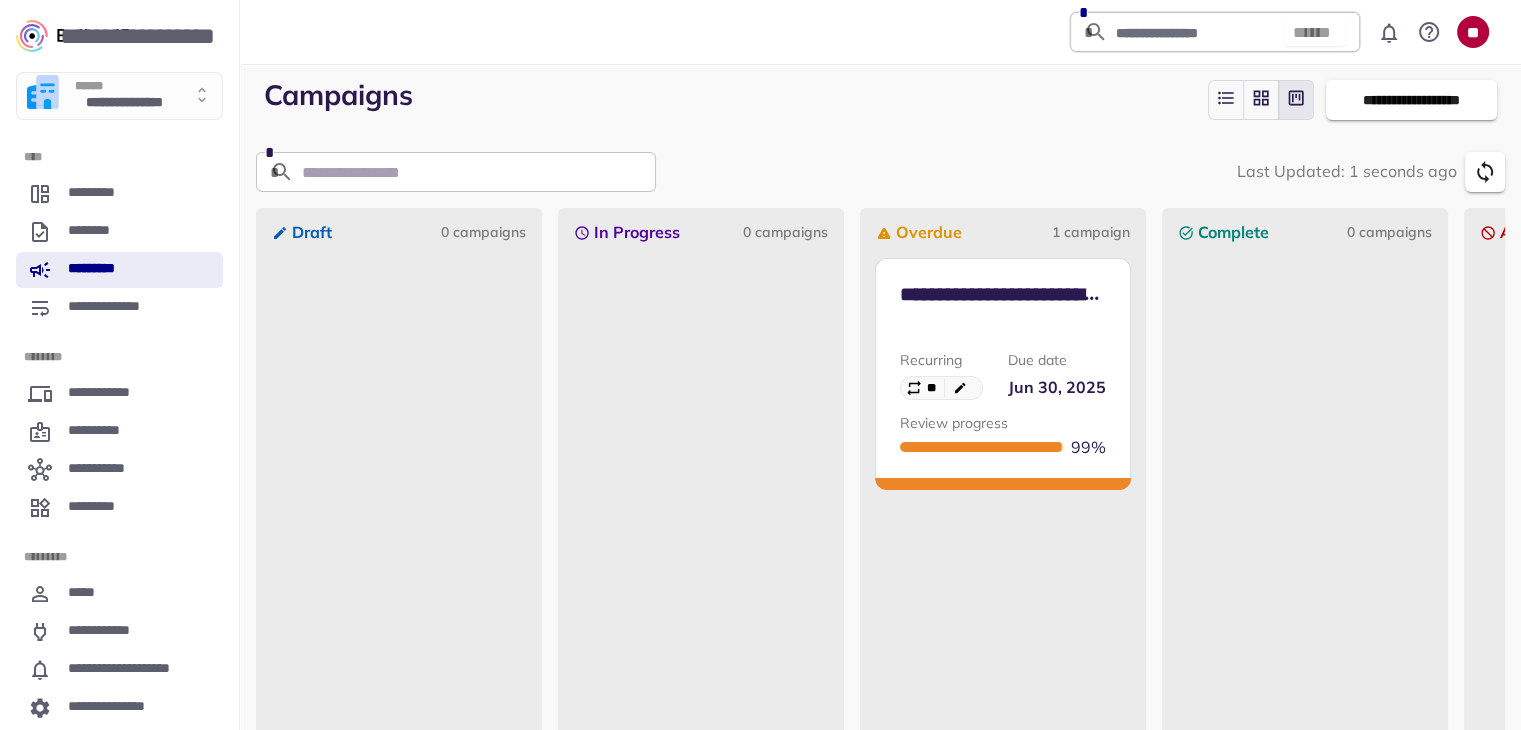 click on "**********" at bounding box center (1003, 341) 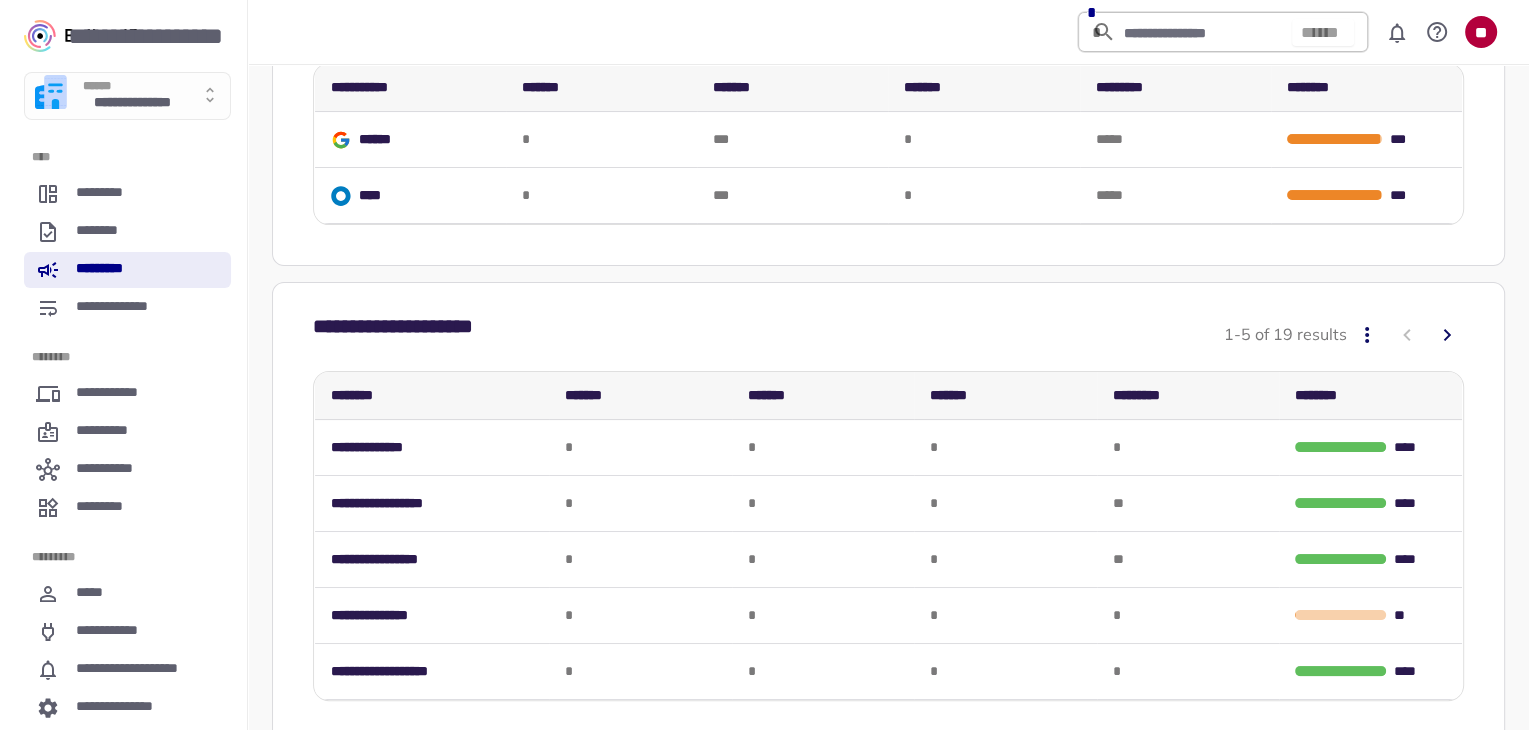 scroll, scrollTop: 300, scrollLeft: 0, axis: vertical 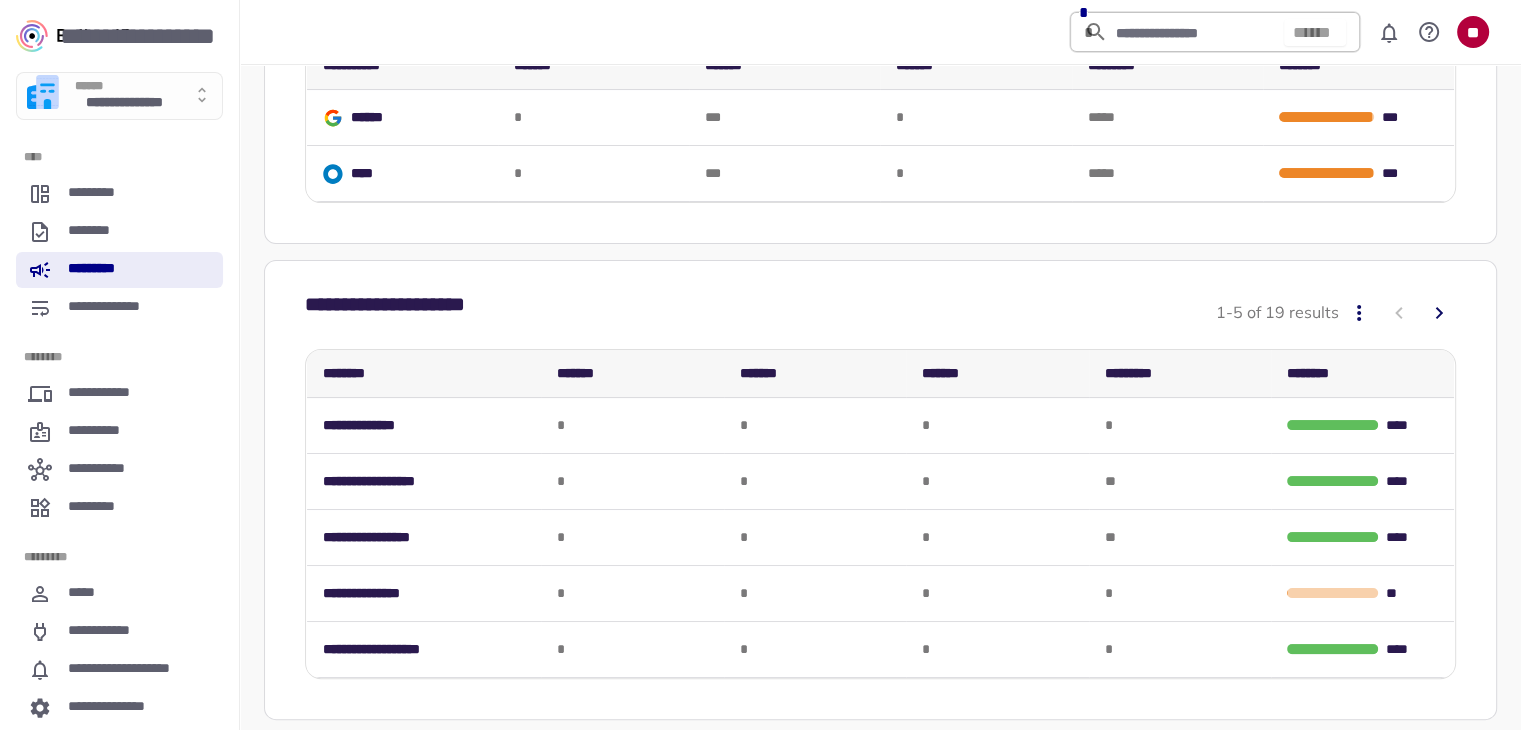 click at bounding box center [1359, 5] 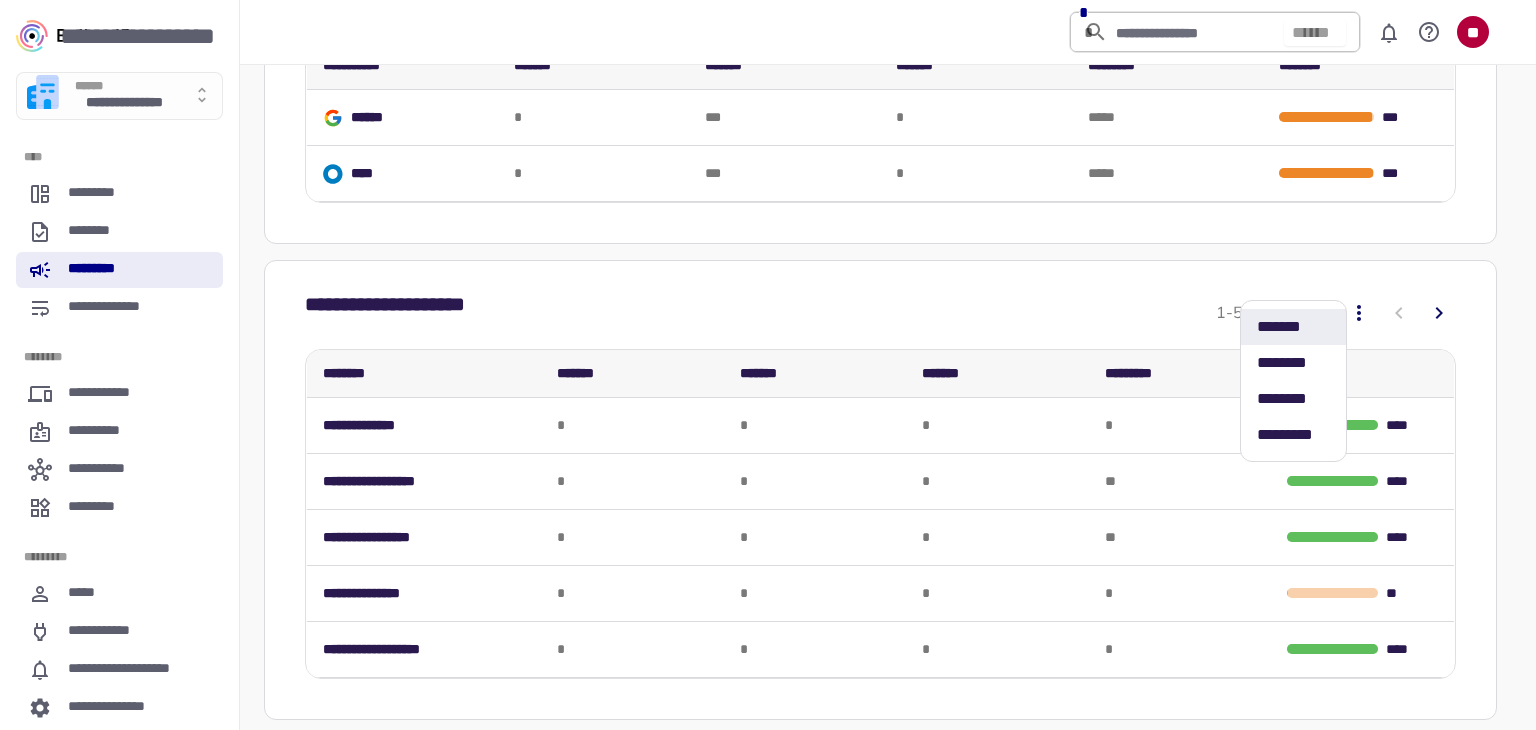 click on "*** *****" at bounding box center [1293, 435] 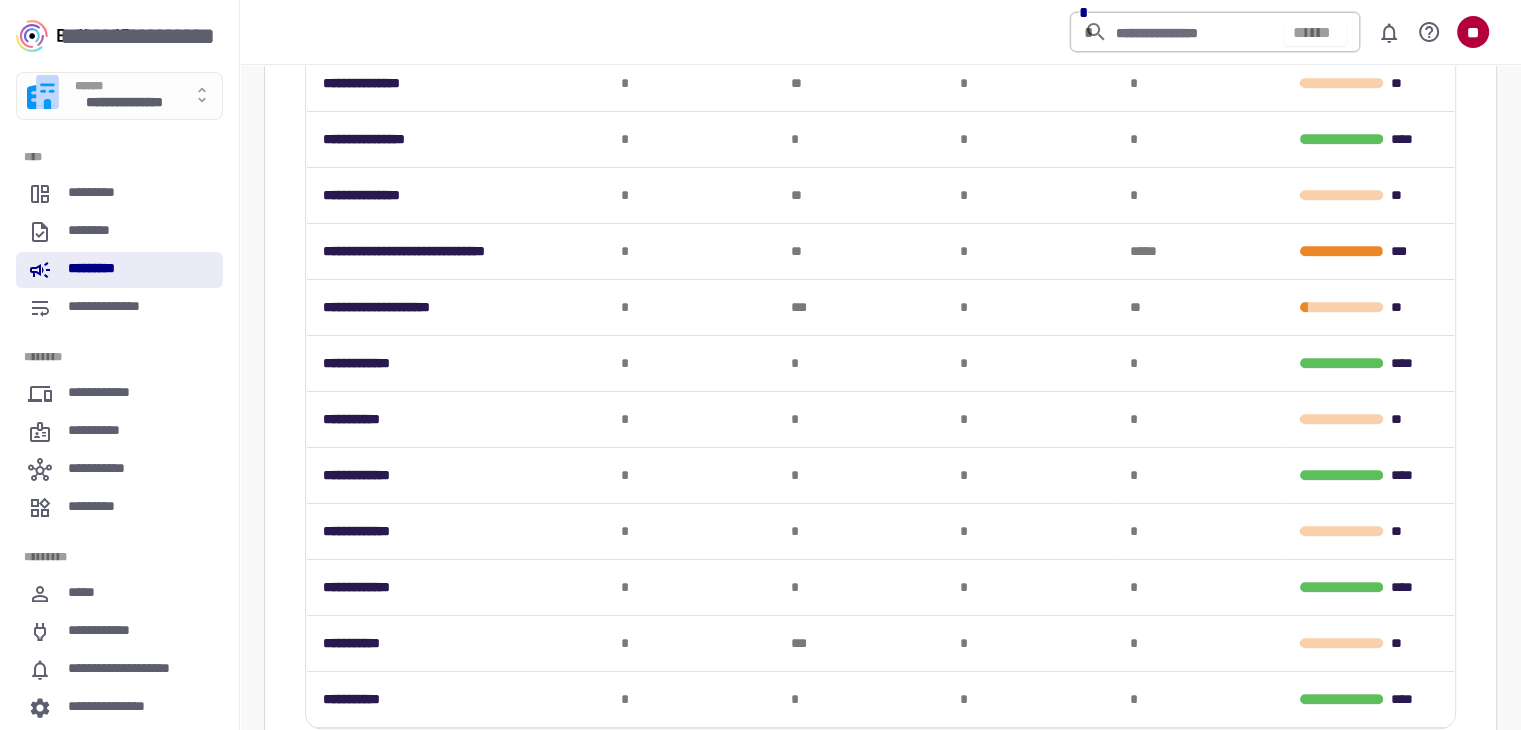 scroll, scrollTop: 1160, scrollLeft: 0, axis: vertical 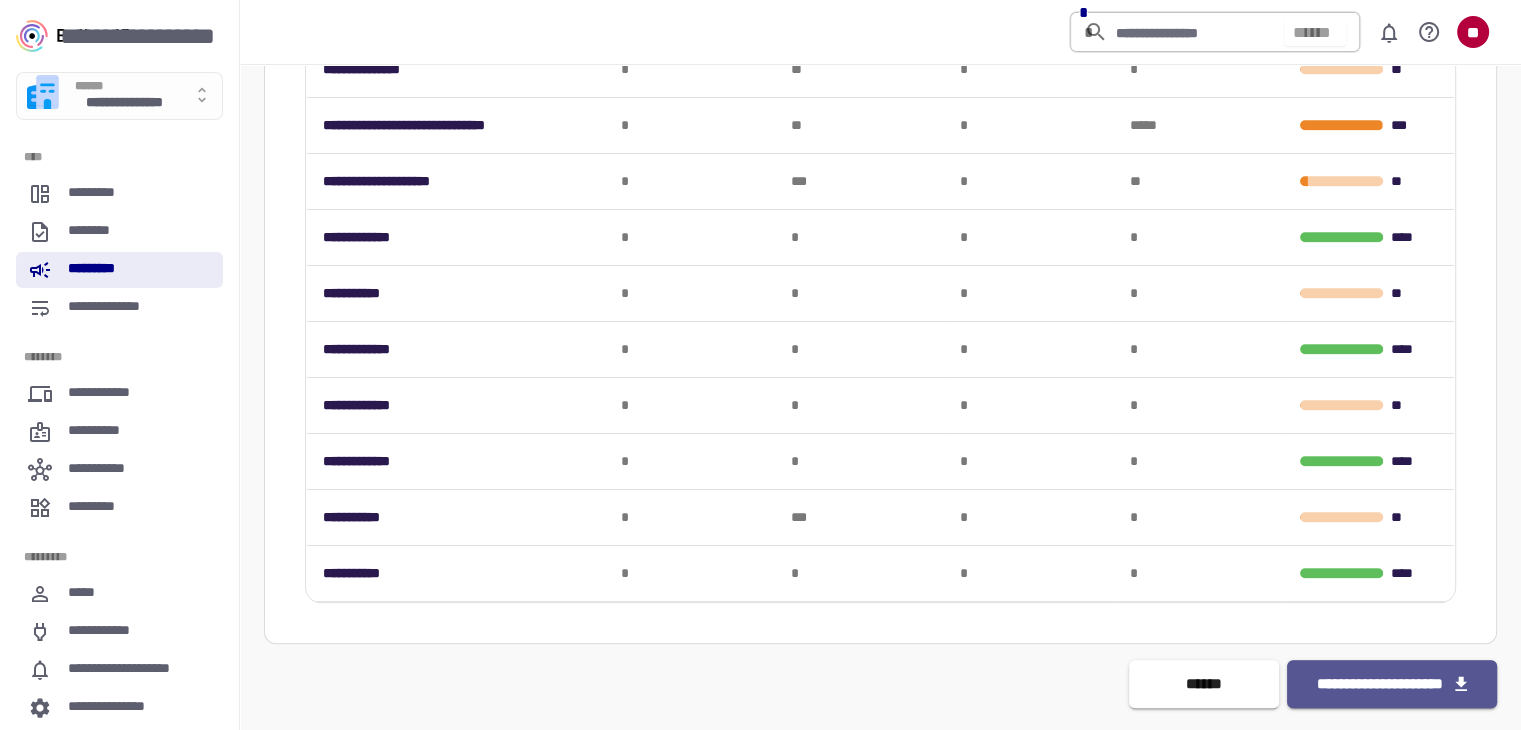 click on "**********" at bounding box center (1392, 684) 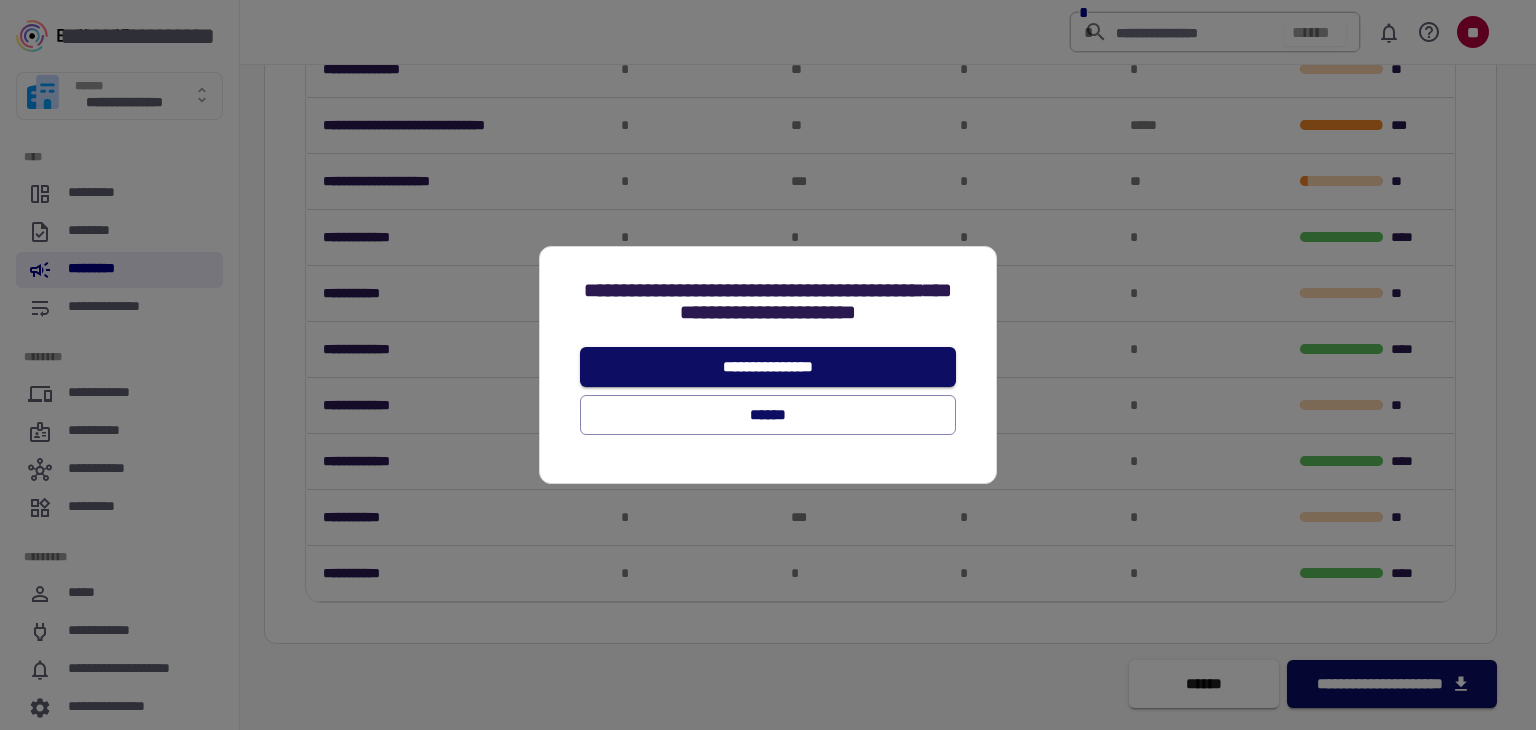 click on "**********" at bounding box center (768, 367) 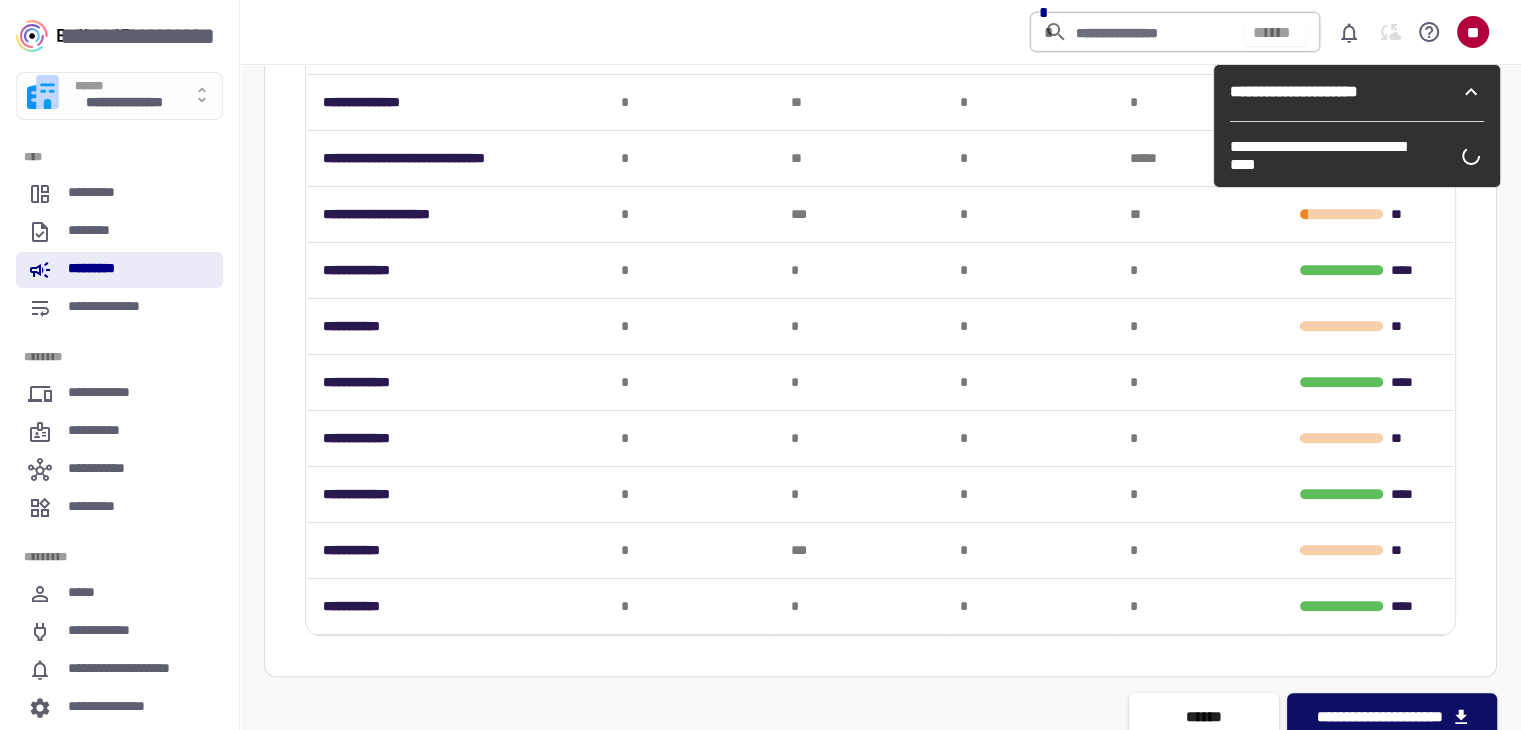scroll, scrollTop: 1160, scrollLeft: 0, axis: vertical 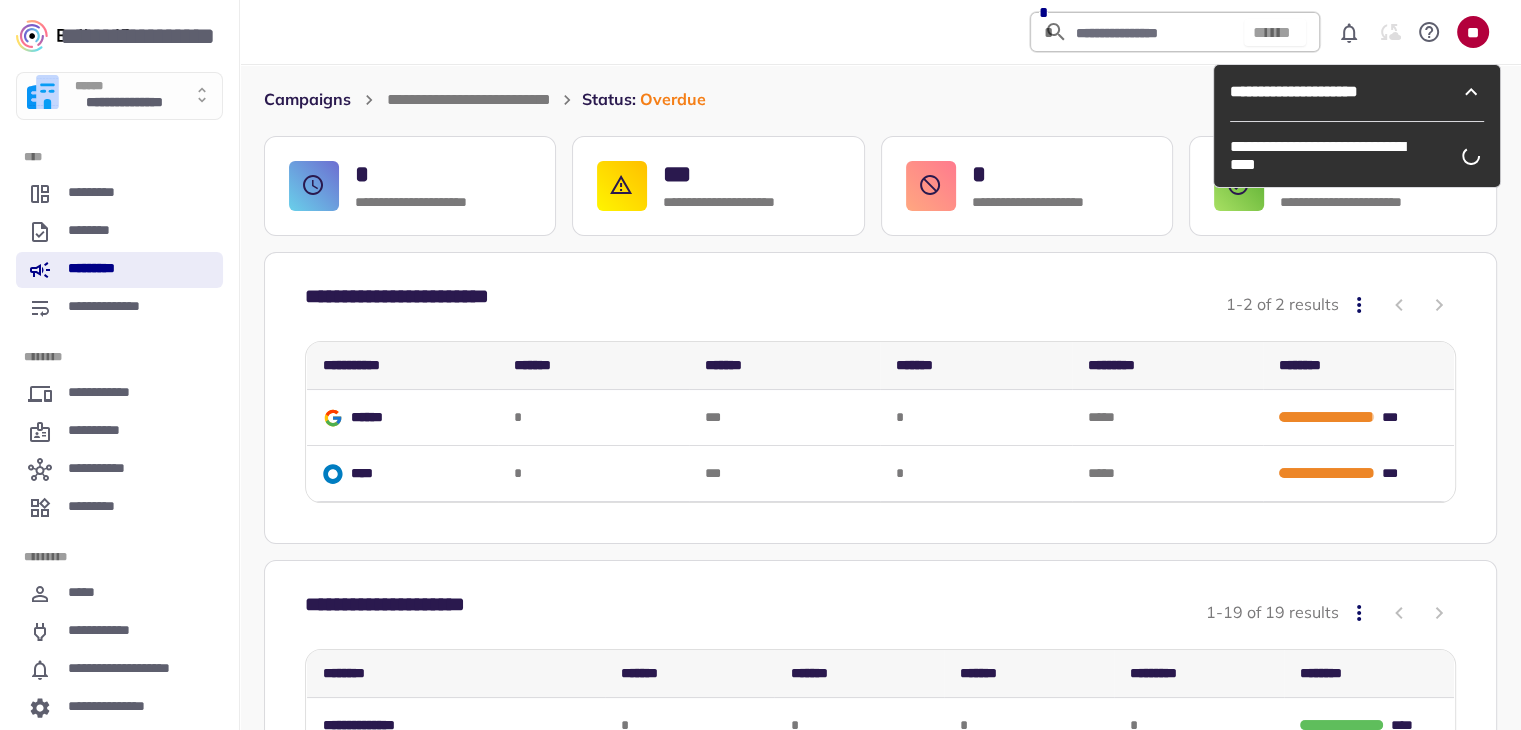click on "* **** ** * * **" at bounding box center [760, 32] 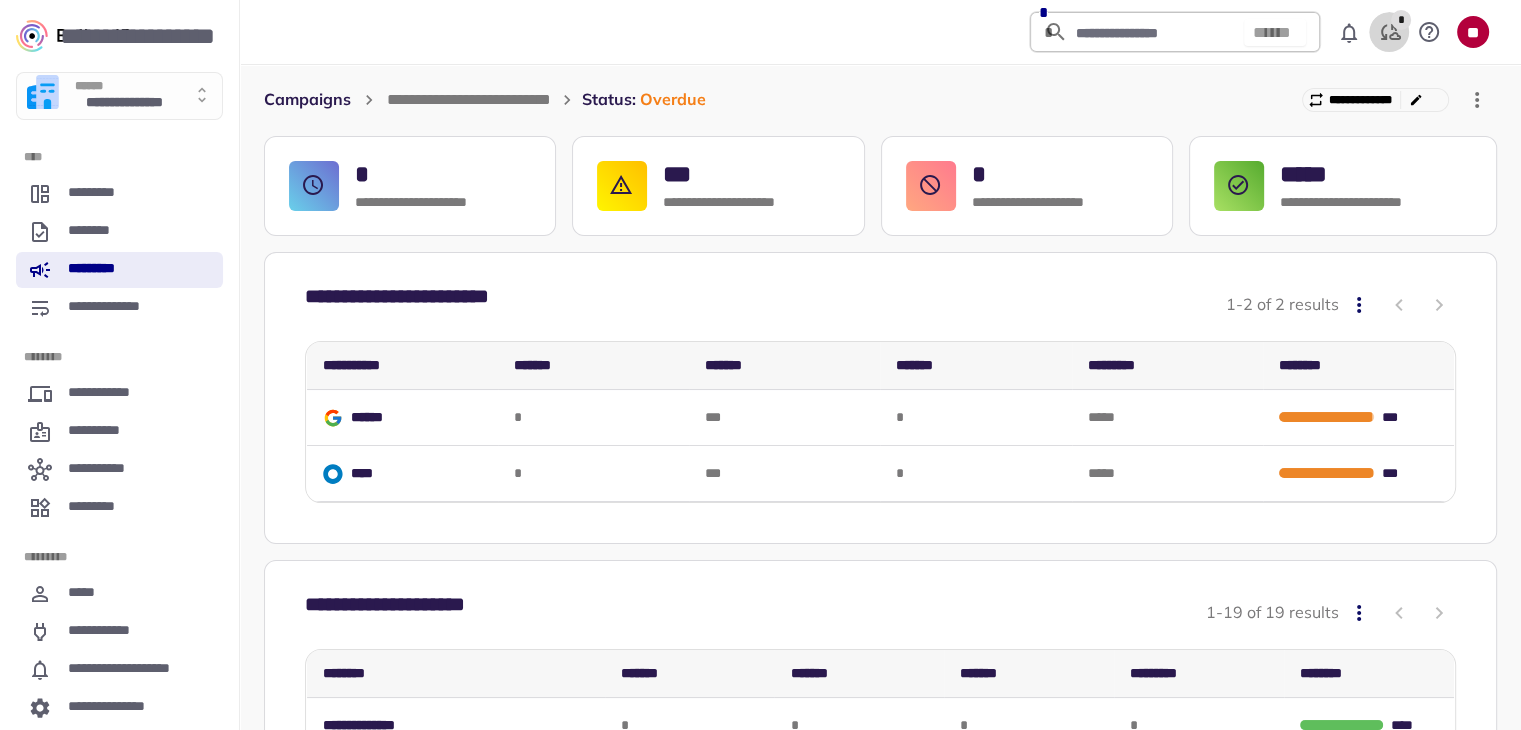 click on "*" at bounding box center (1401, 20) 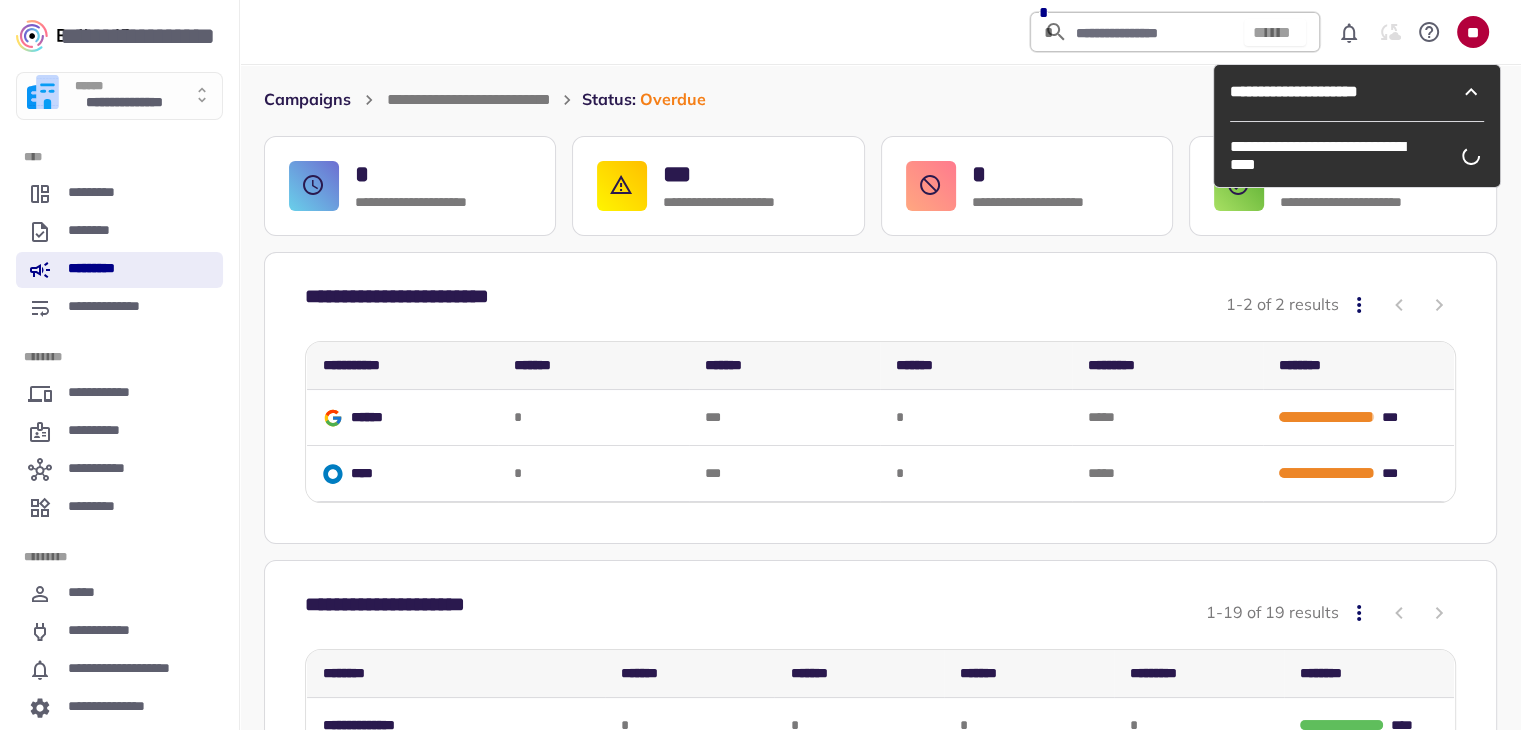 click on "**********" at bounding box center (880, 974) 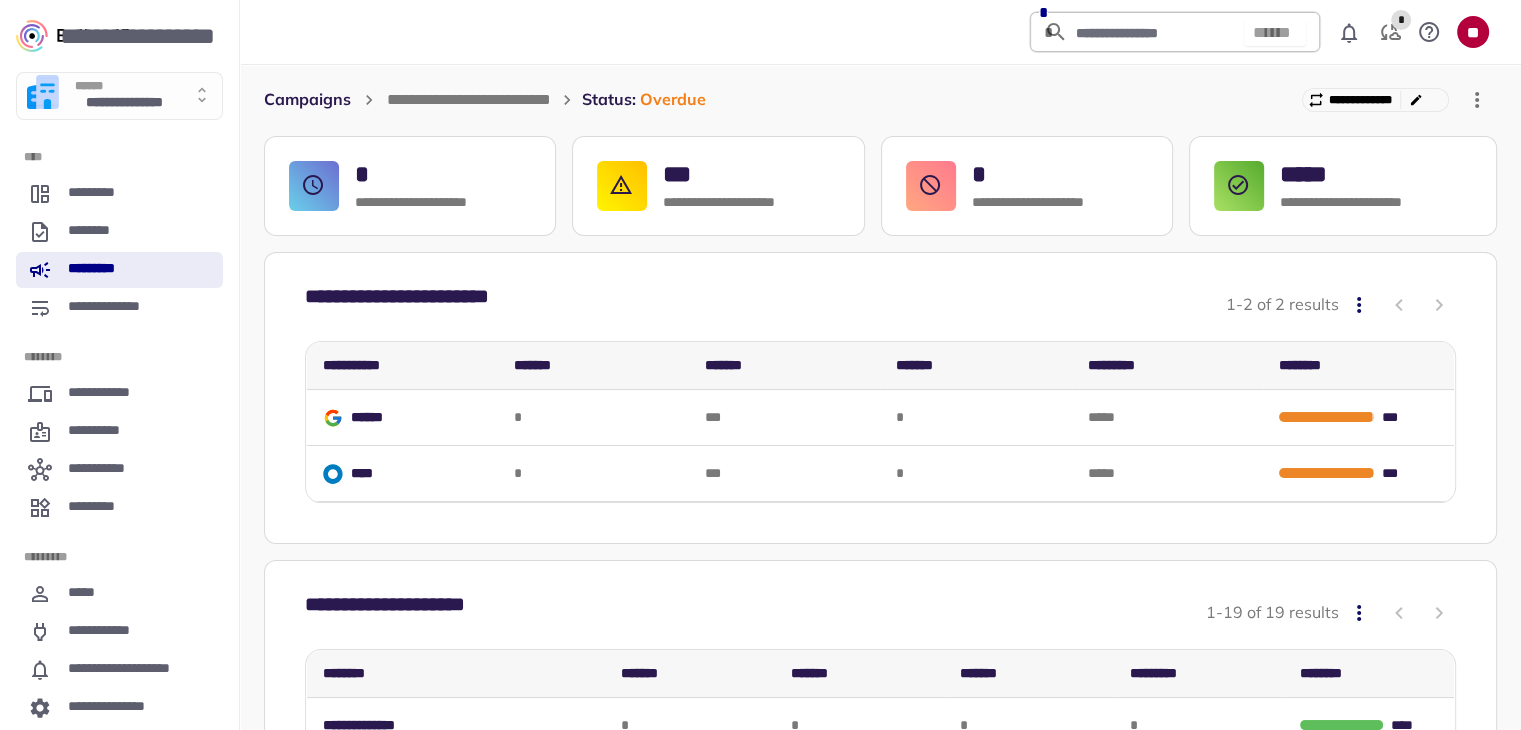 click on "*" at bounding box center [1389, 32] 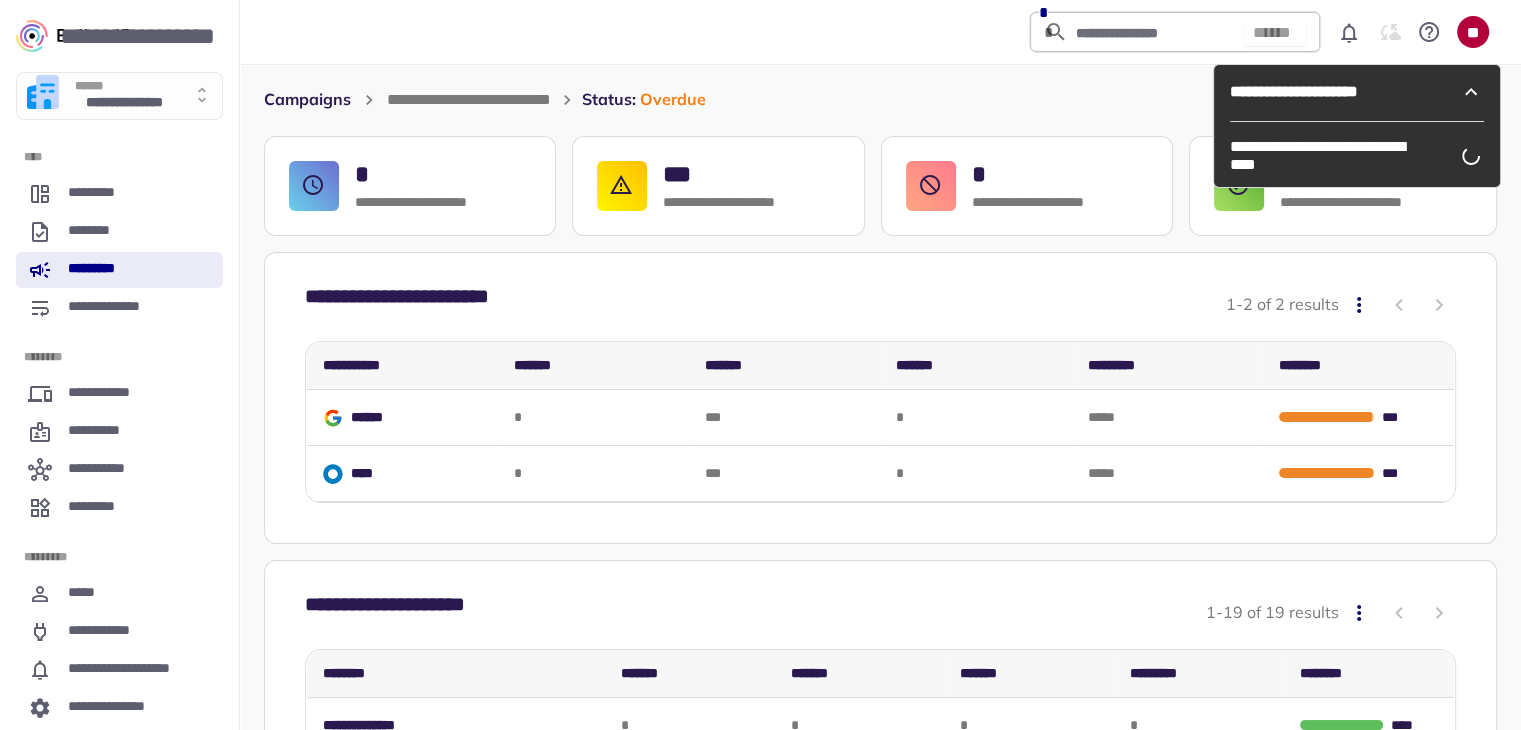 click on "**********" at bounding box center (880, 100) 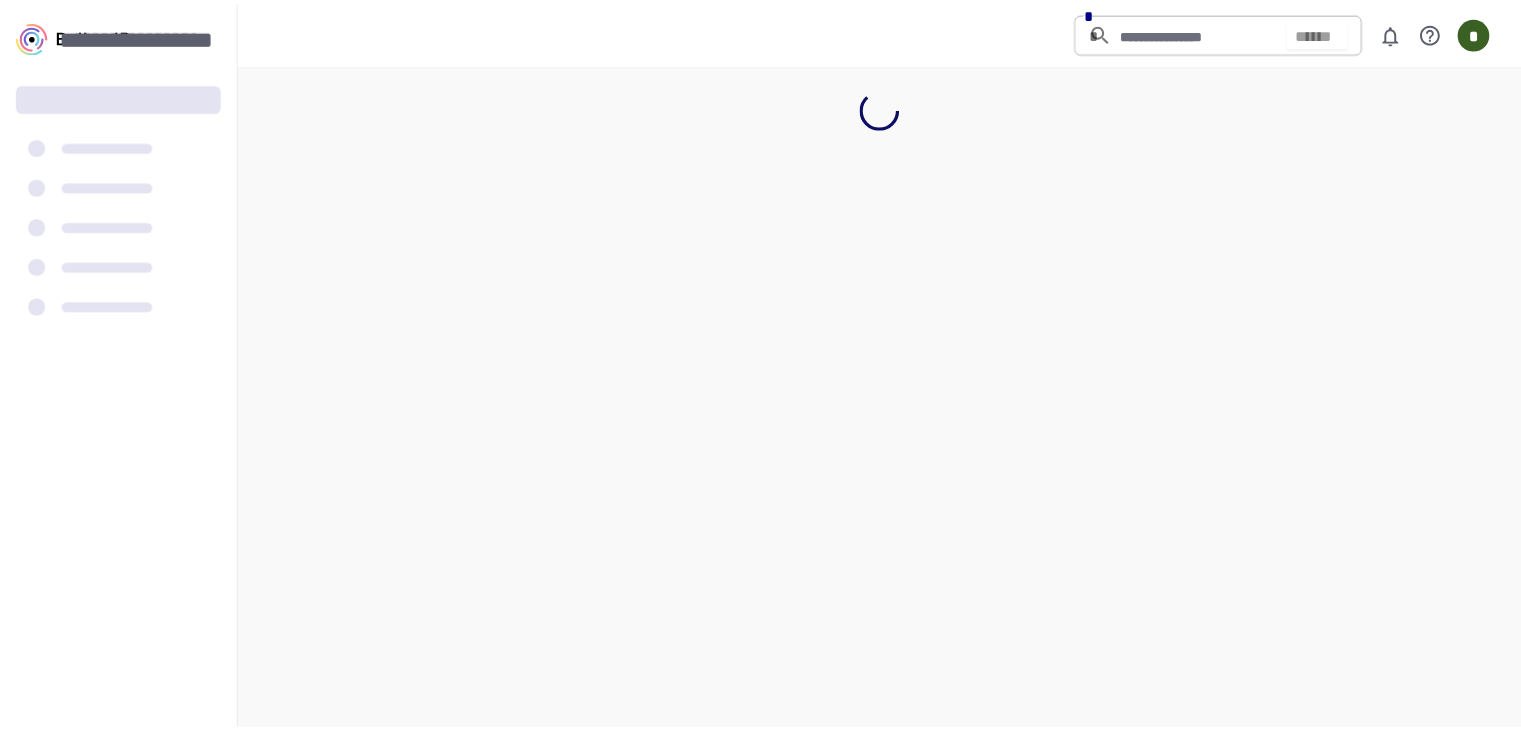 scroll, scrollTop: 0, scrollLeft: 0, axis: both 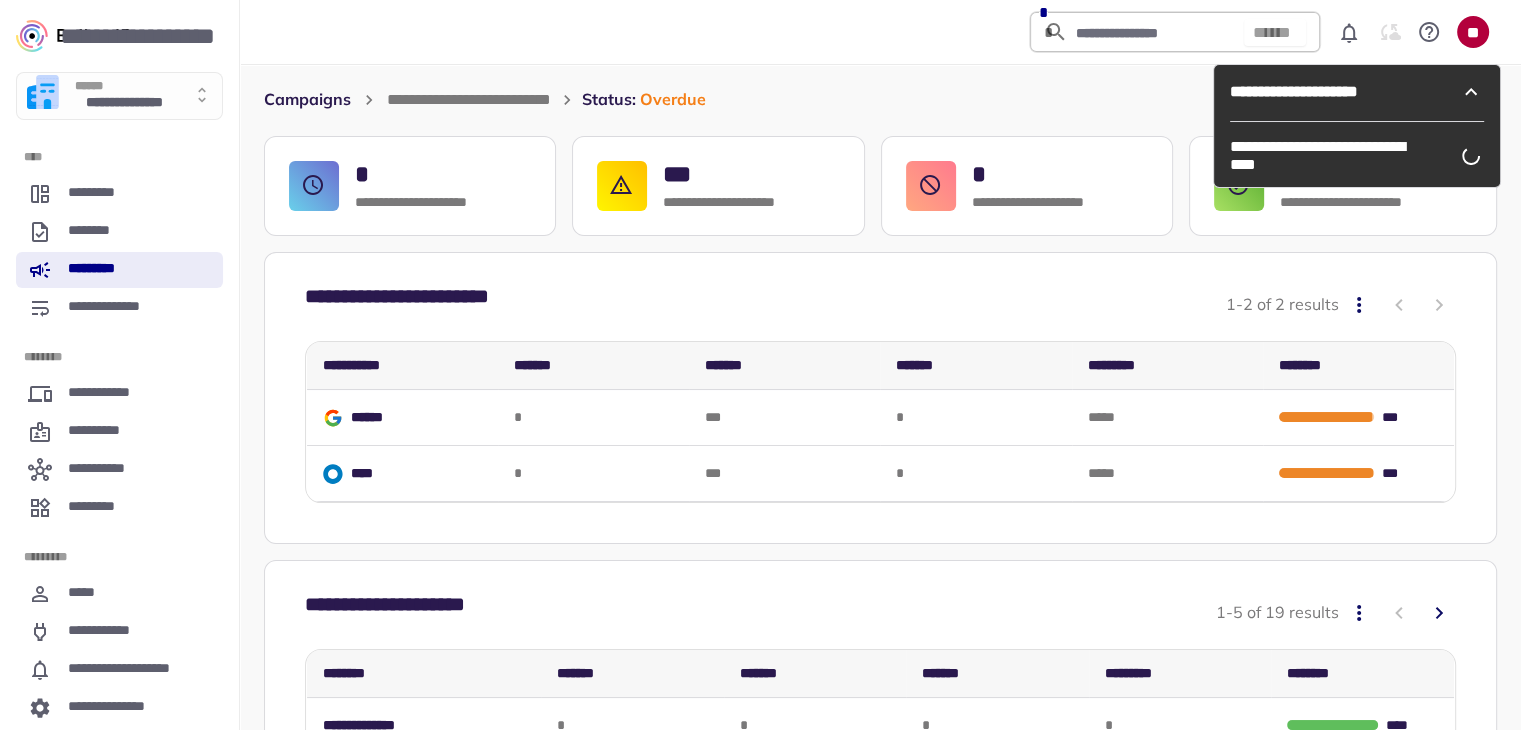 click on "* **** ** * * **" at bounding box center [760, 32] 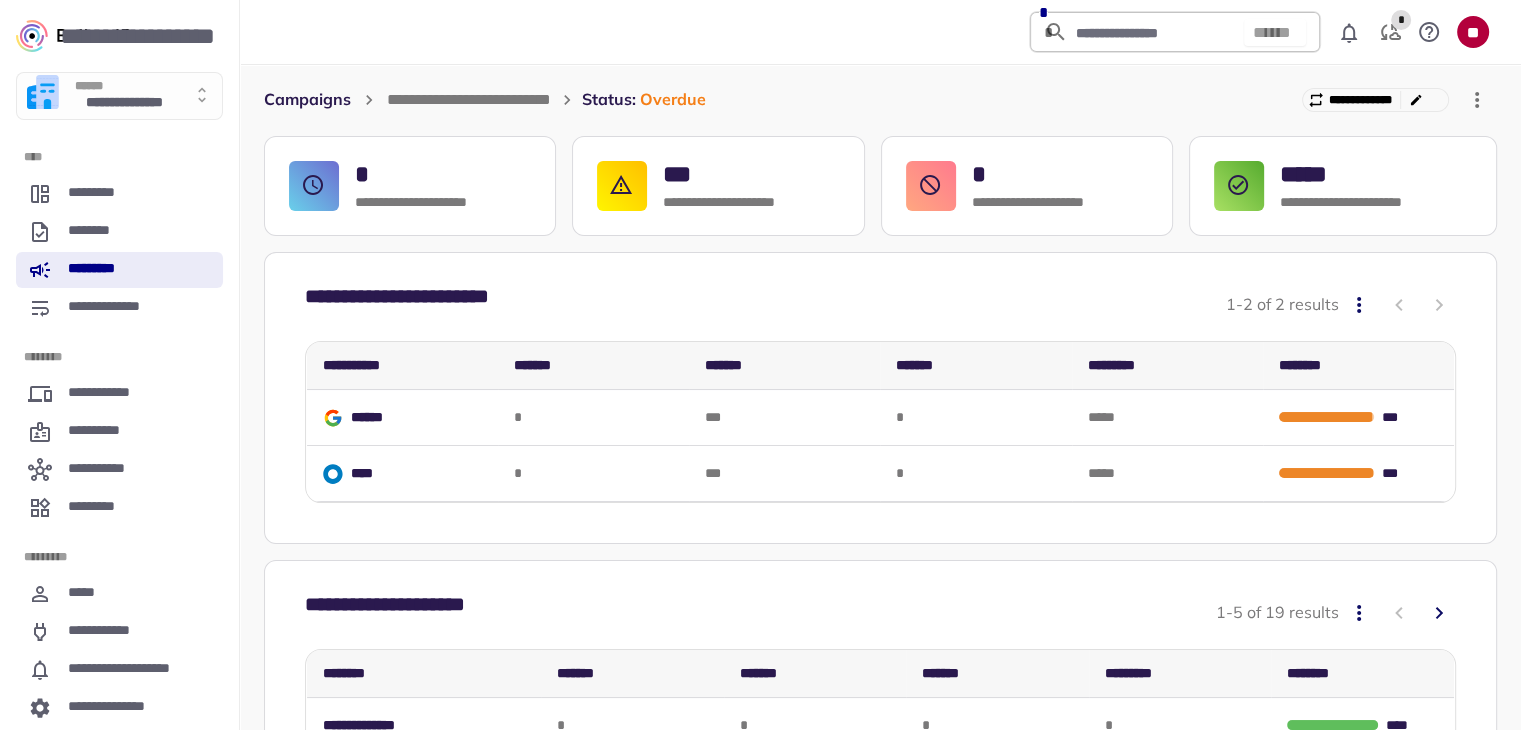 click at bounding box center (1389, 32) 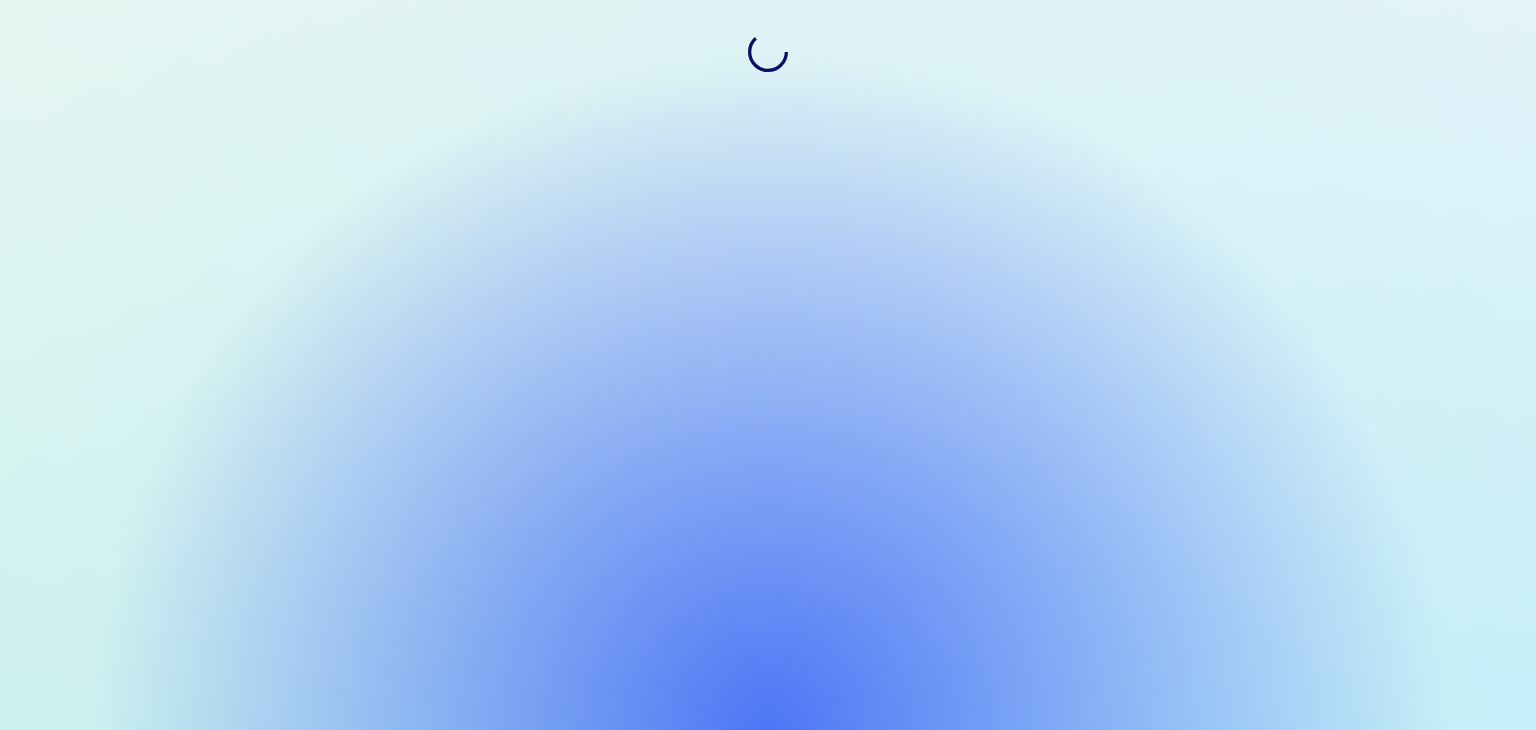scroll, scrollTop: 0, scrollLeft: 0, axis: both 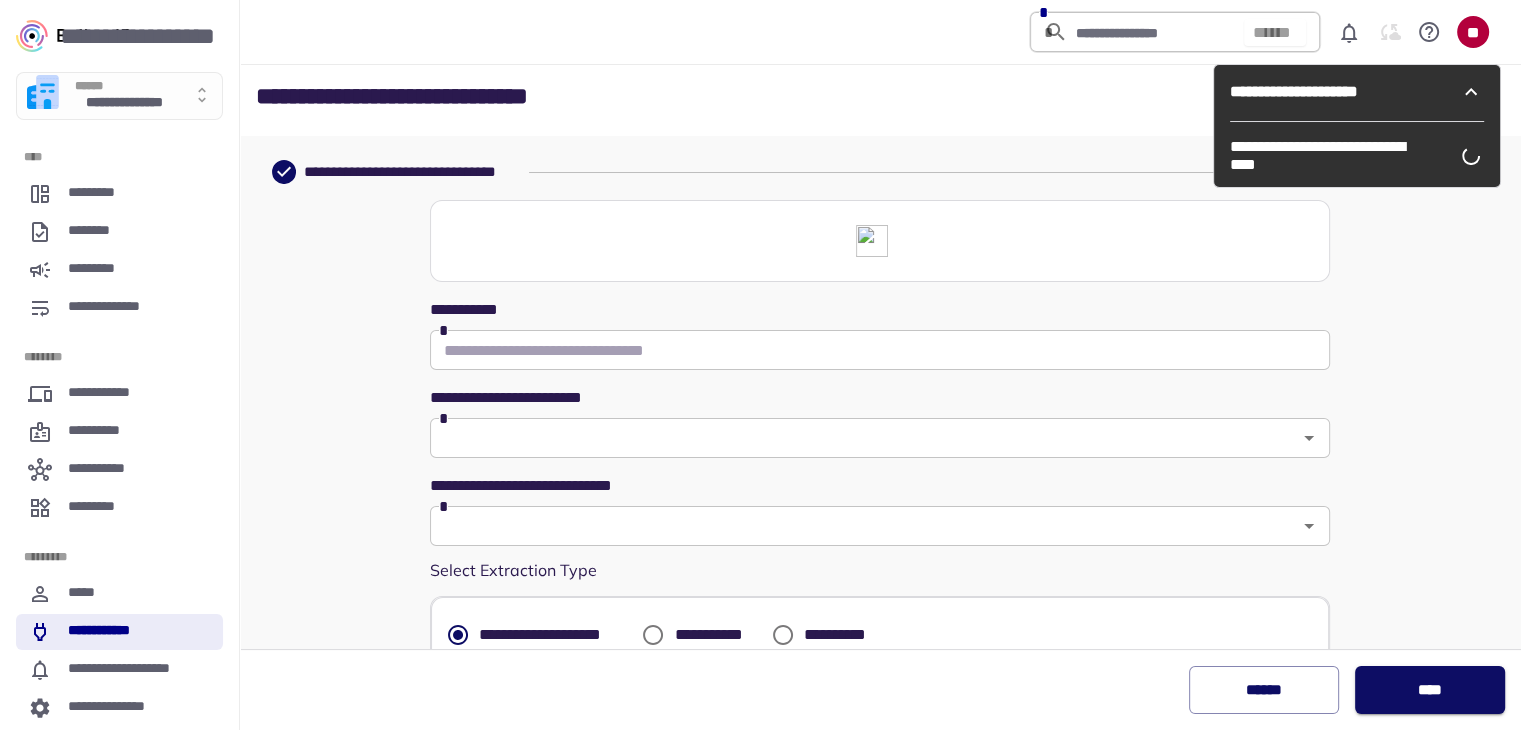 click on "**********" at bounding box center (880, 96) 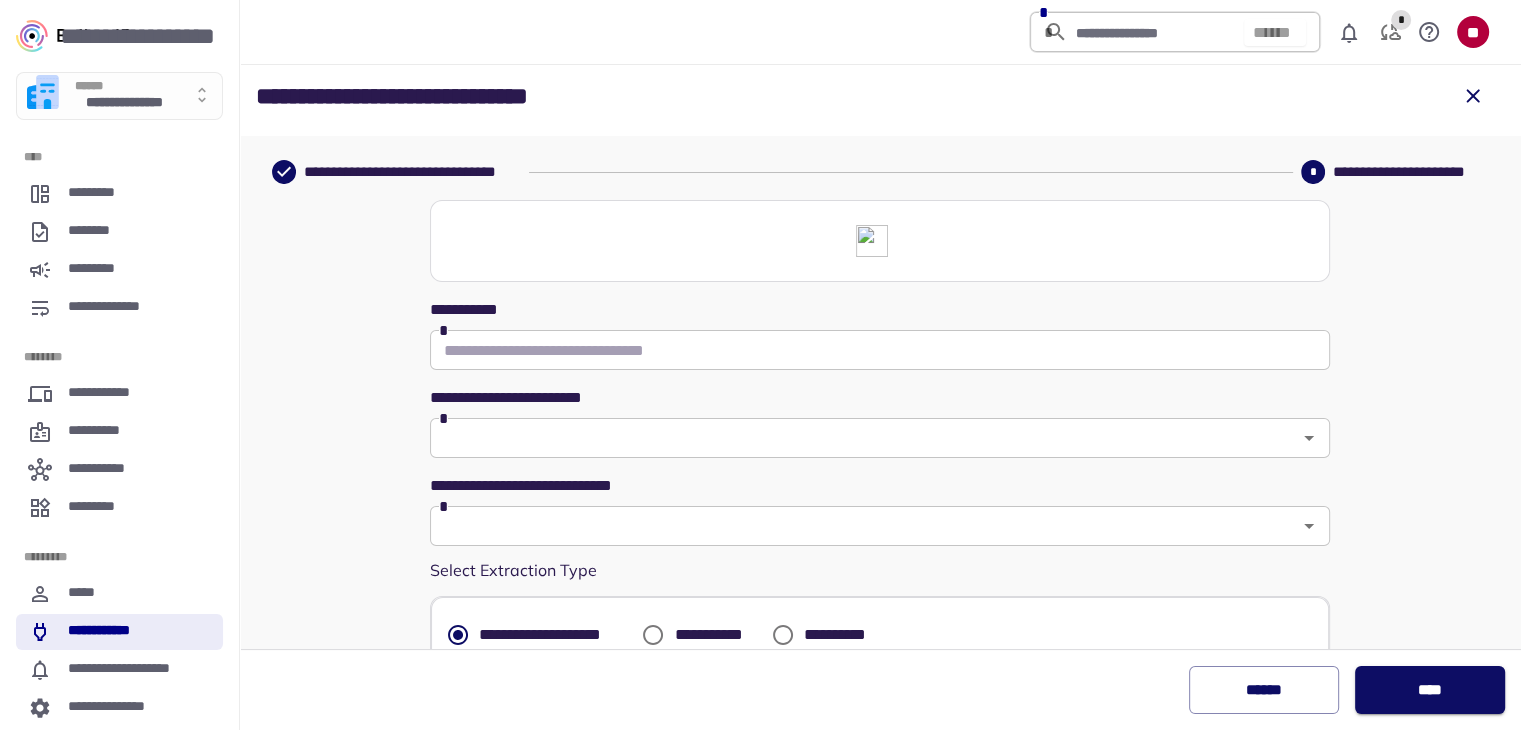 click on "******" at bounding box center (1264, 690) 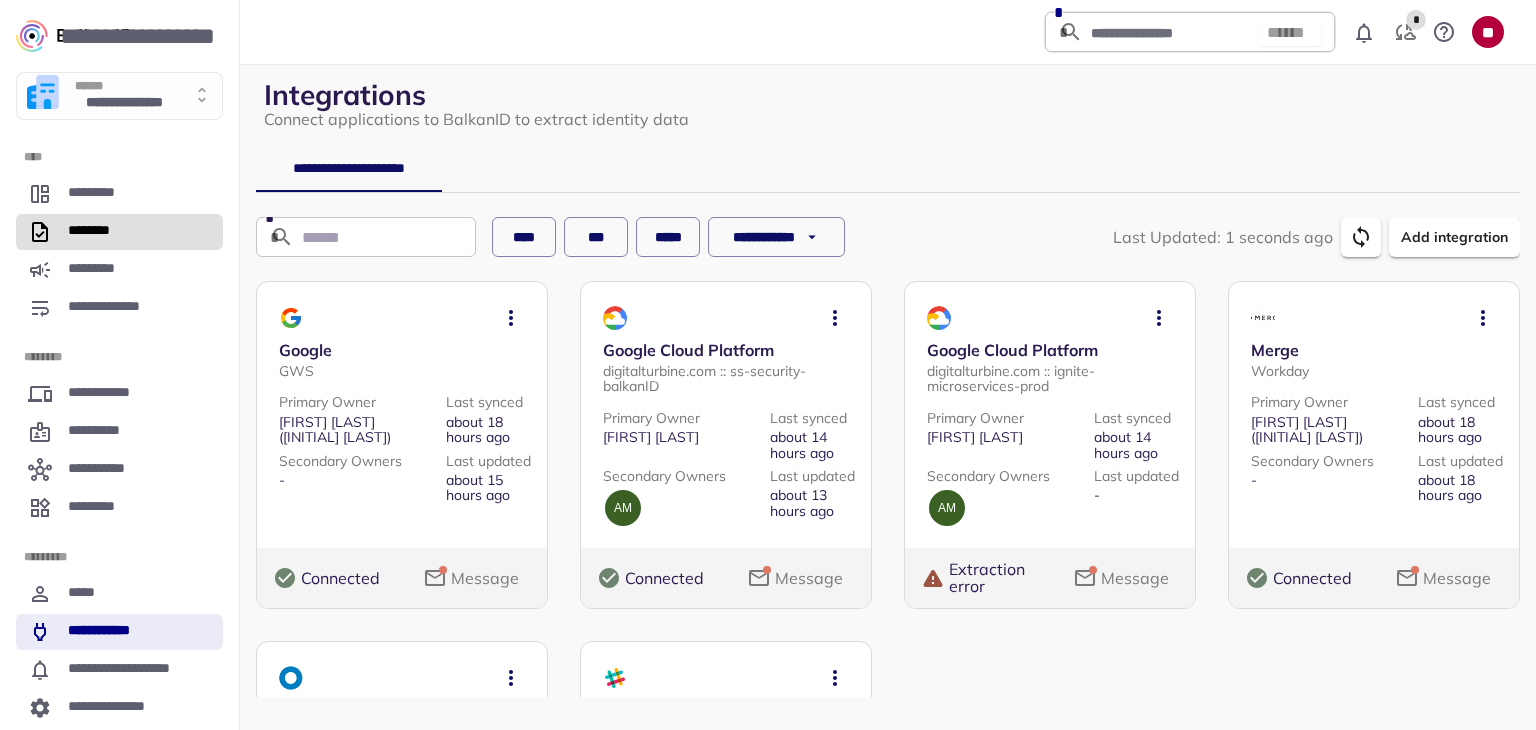 click on "********" at bounding box center [119, 232] 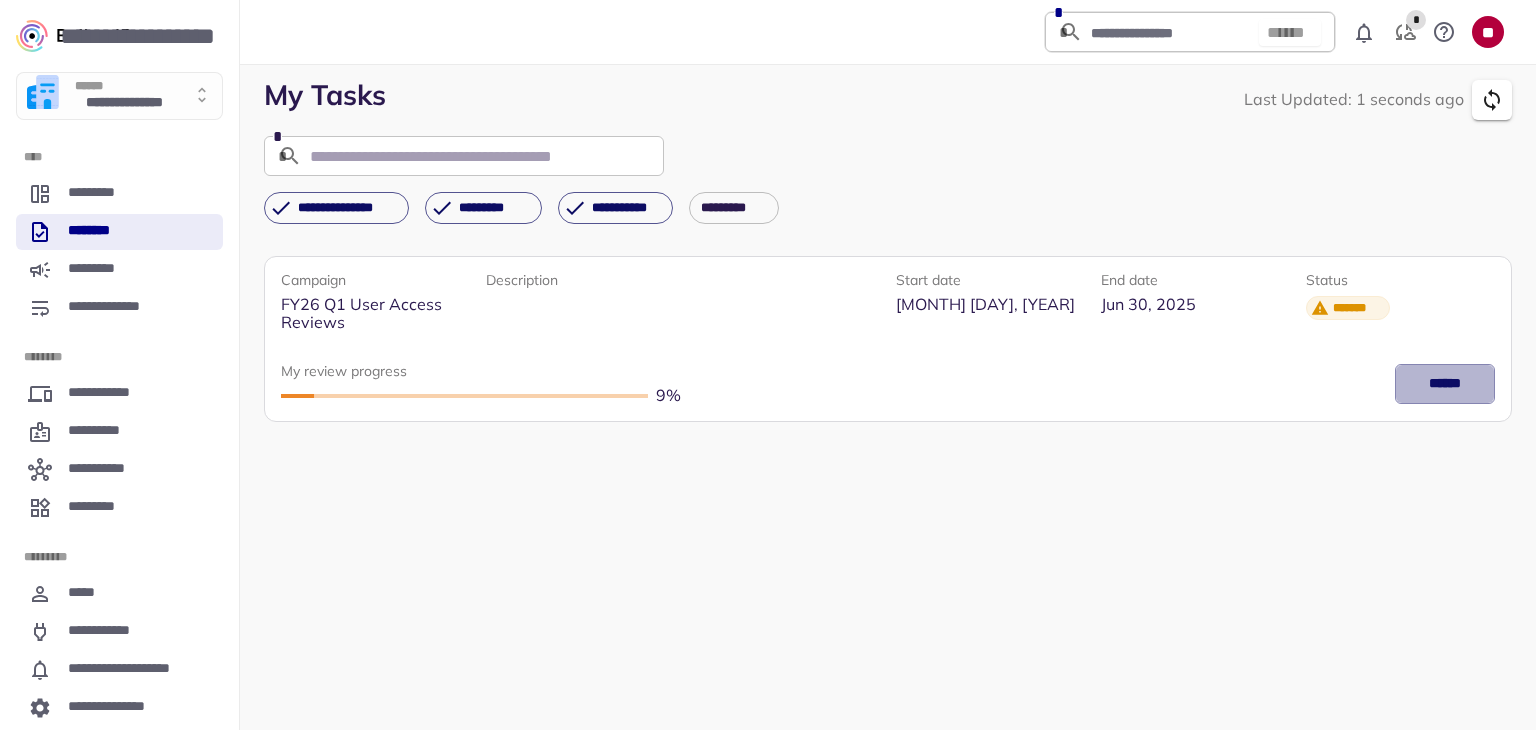 click on "******" at bounding box center [1445, 384] 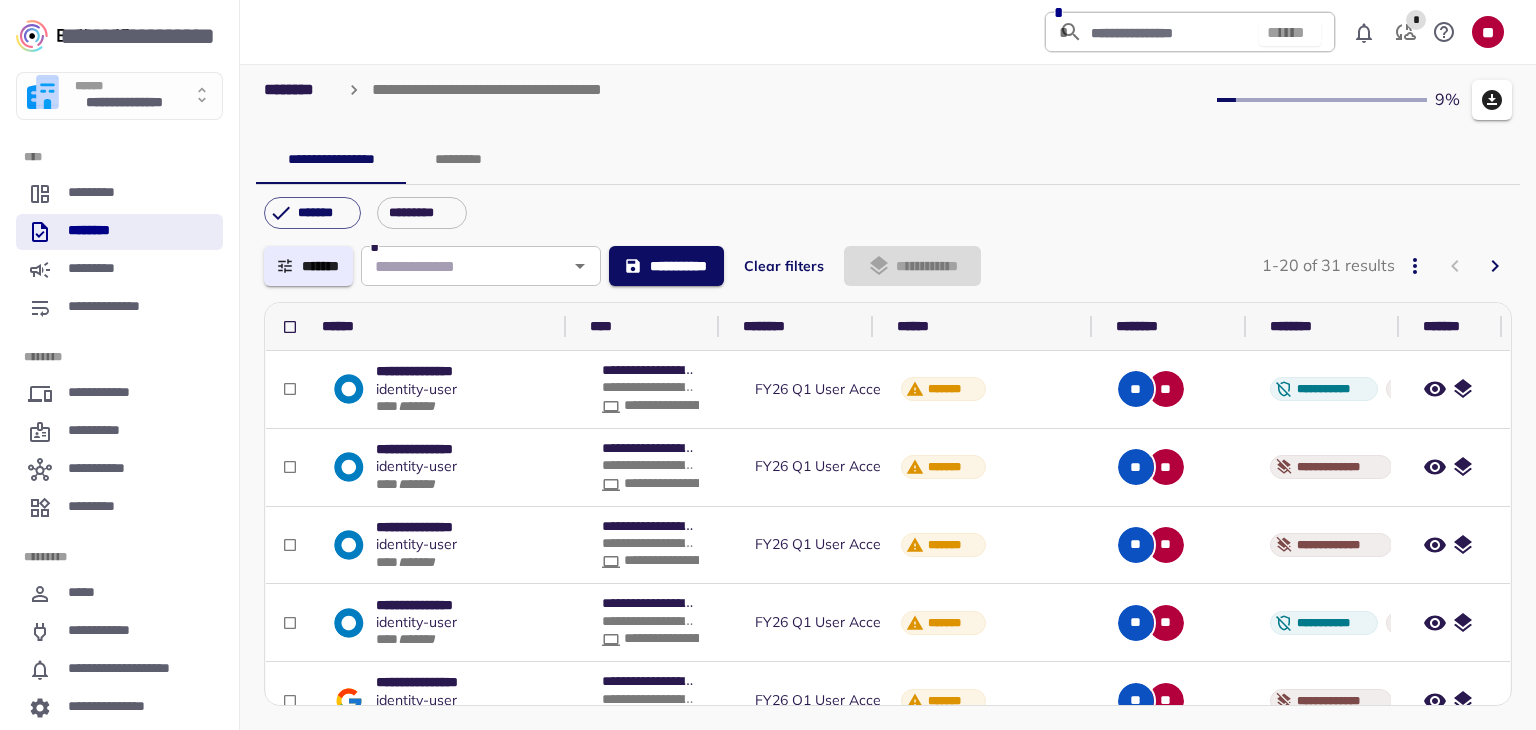 click on "*******" at bounding box center (308, 266) 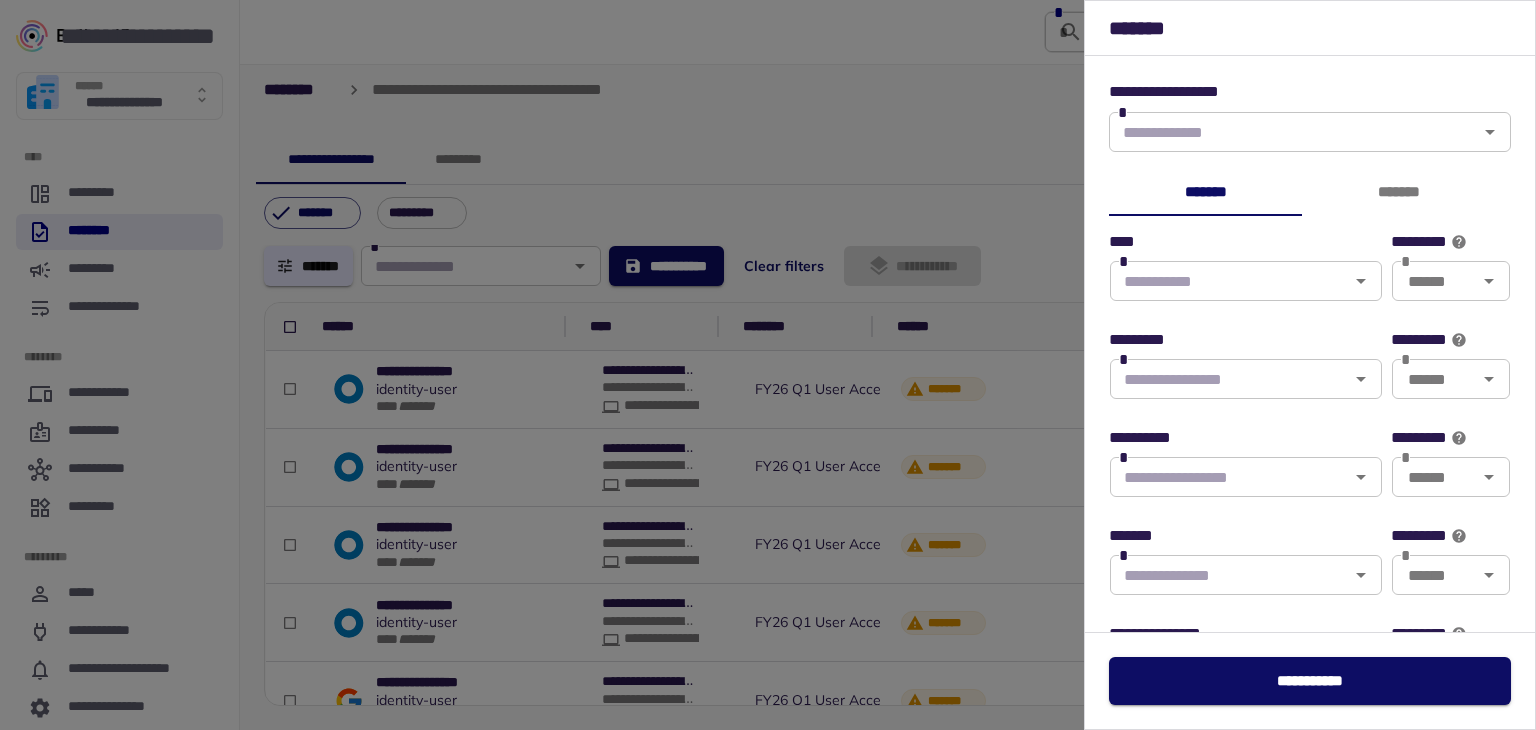 click at bounding box center (1229, 281) 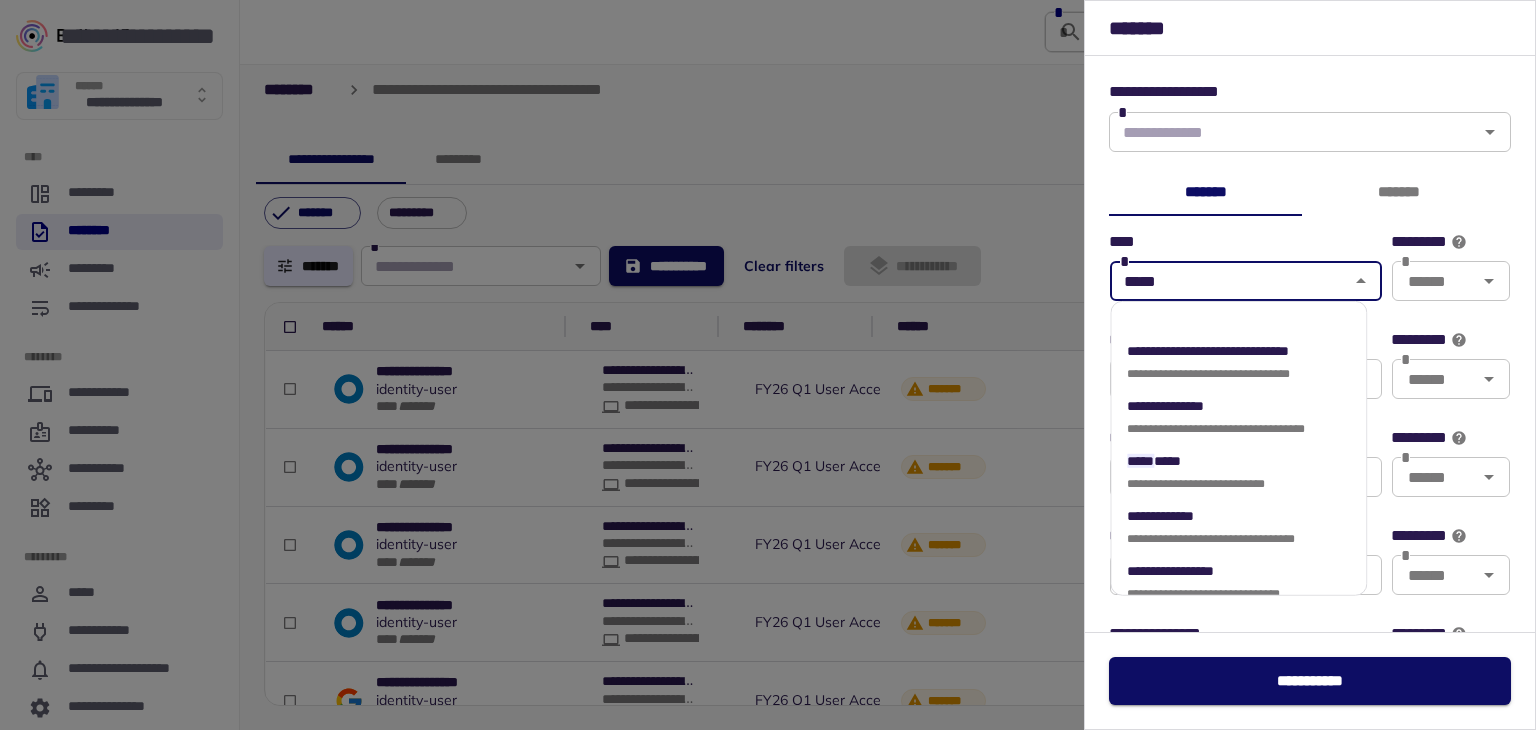 type on "******" 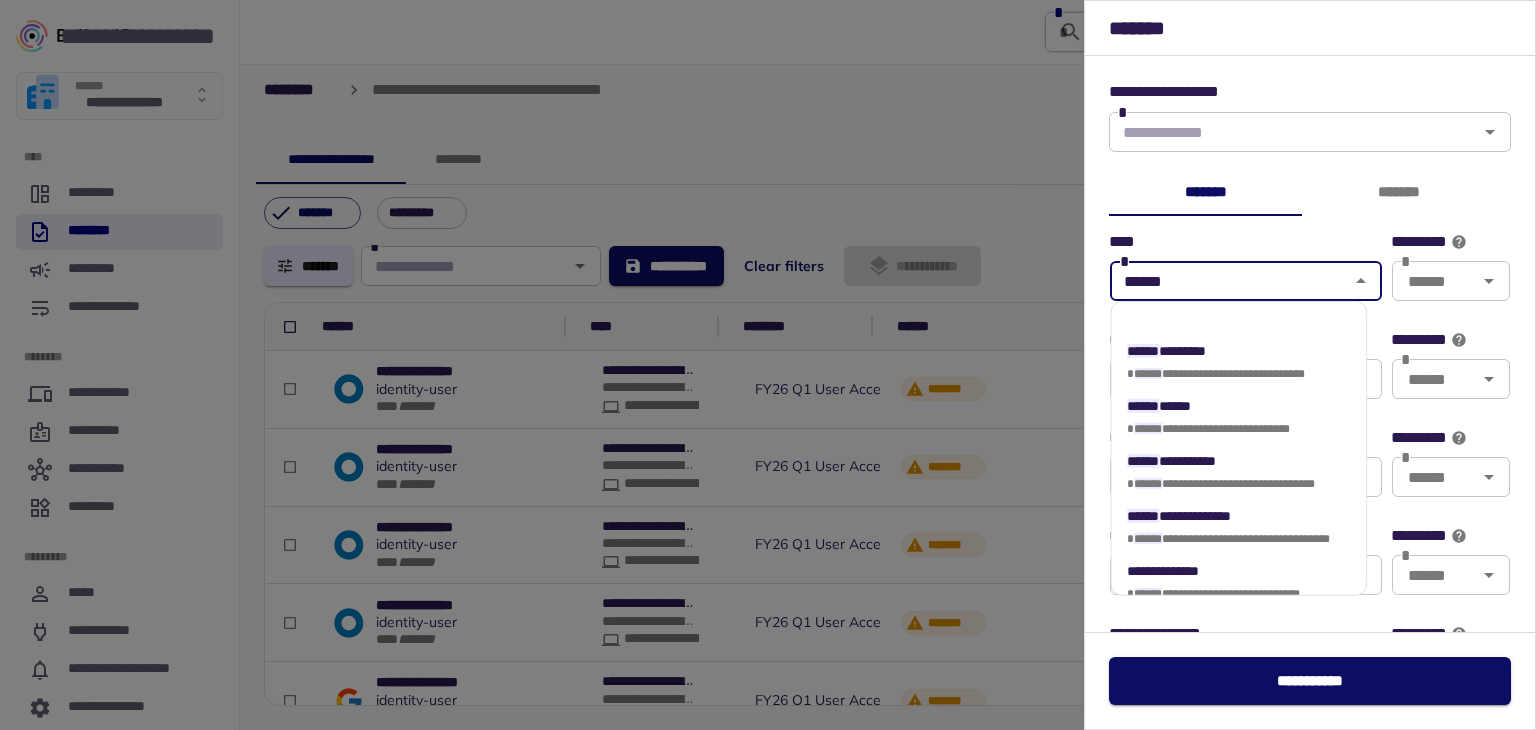 click on "**********" at bounding box center [1228, 516] 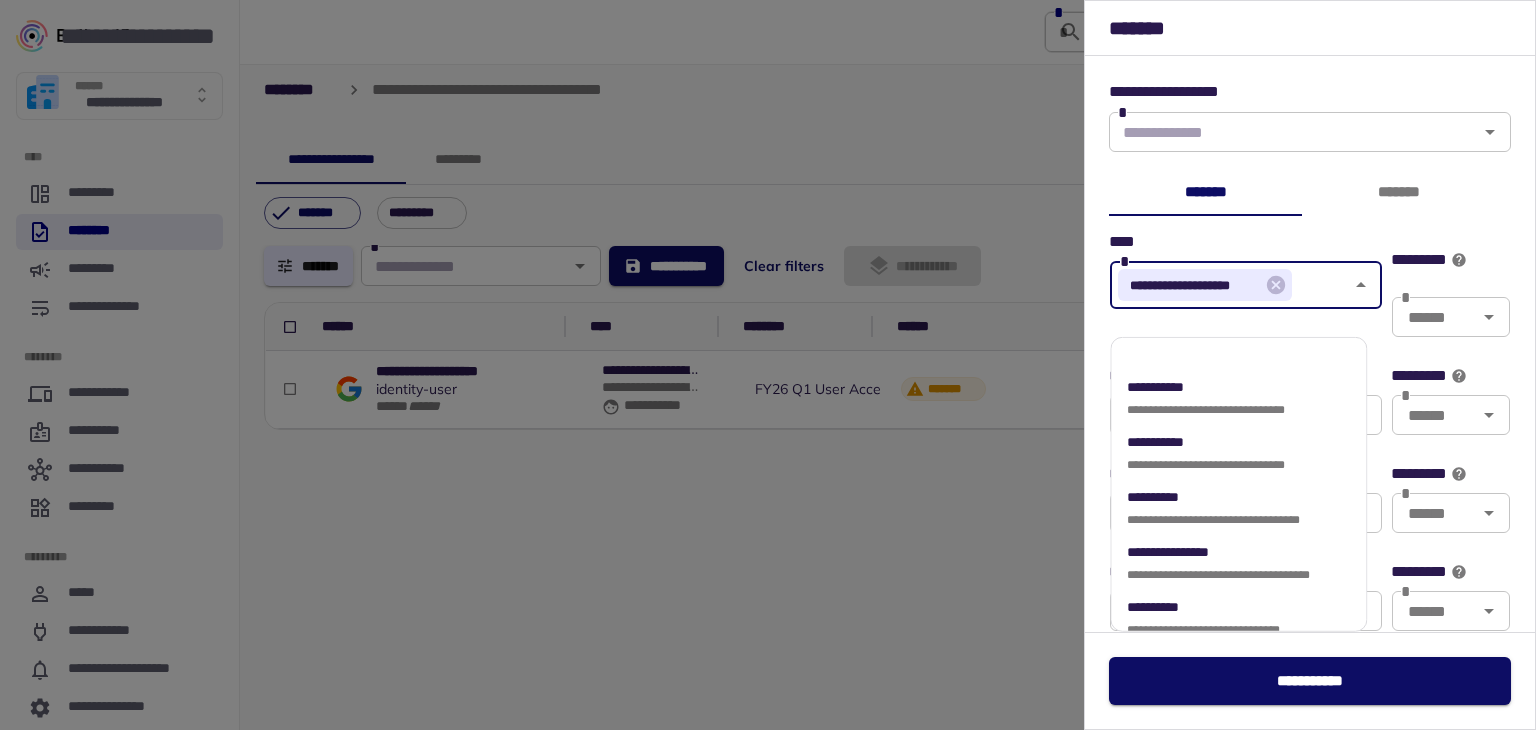 click at bounding box center [768, 365] 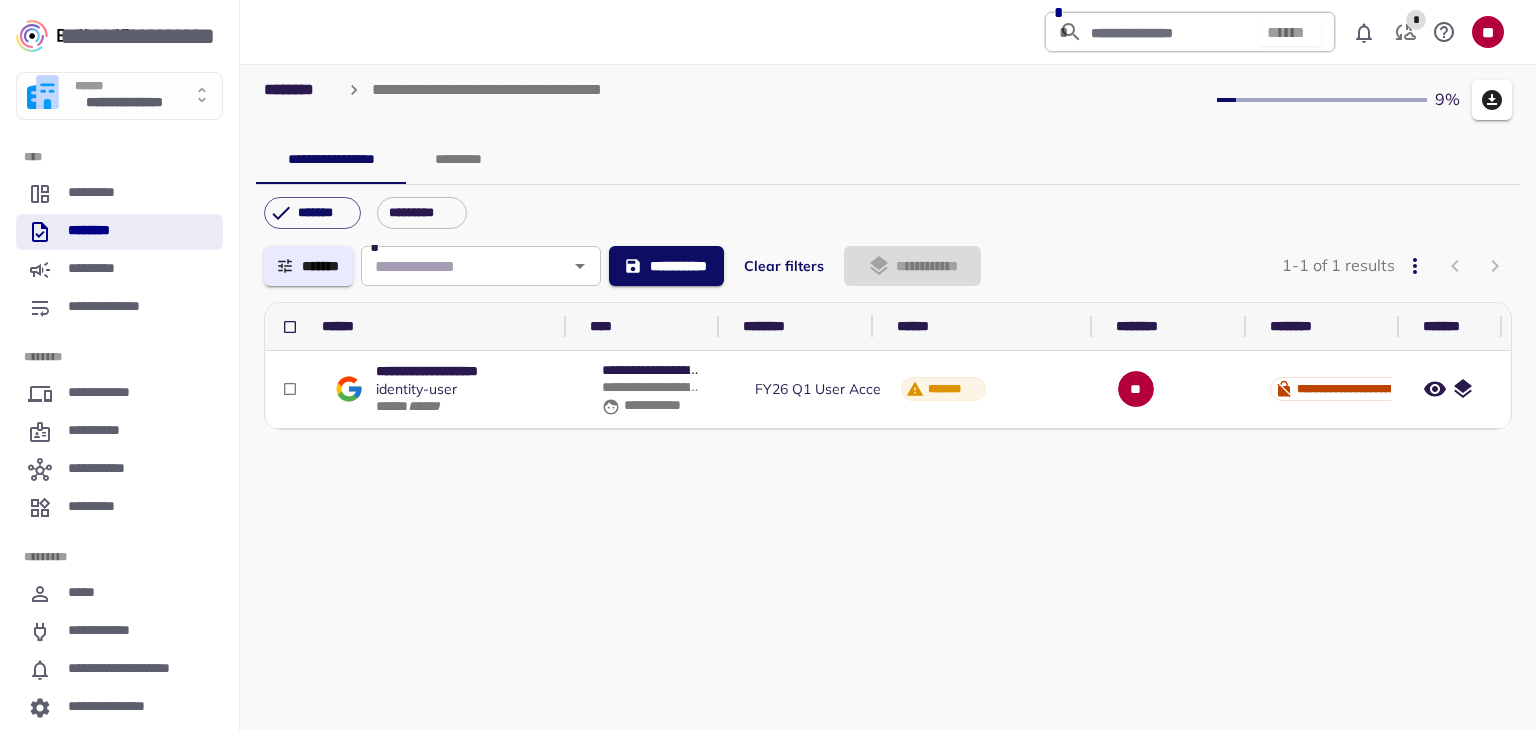 click on "identity  -  user" at bounding box center [416, 389] 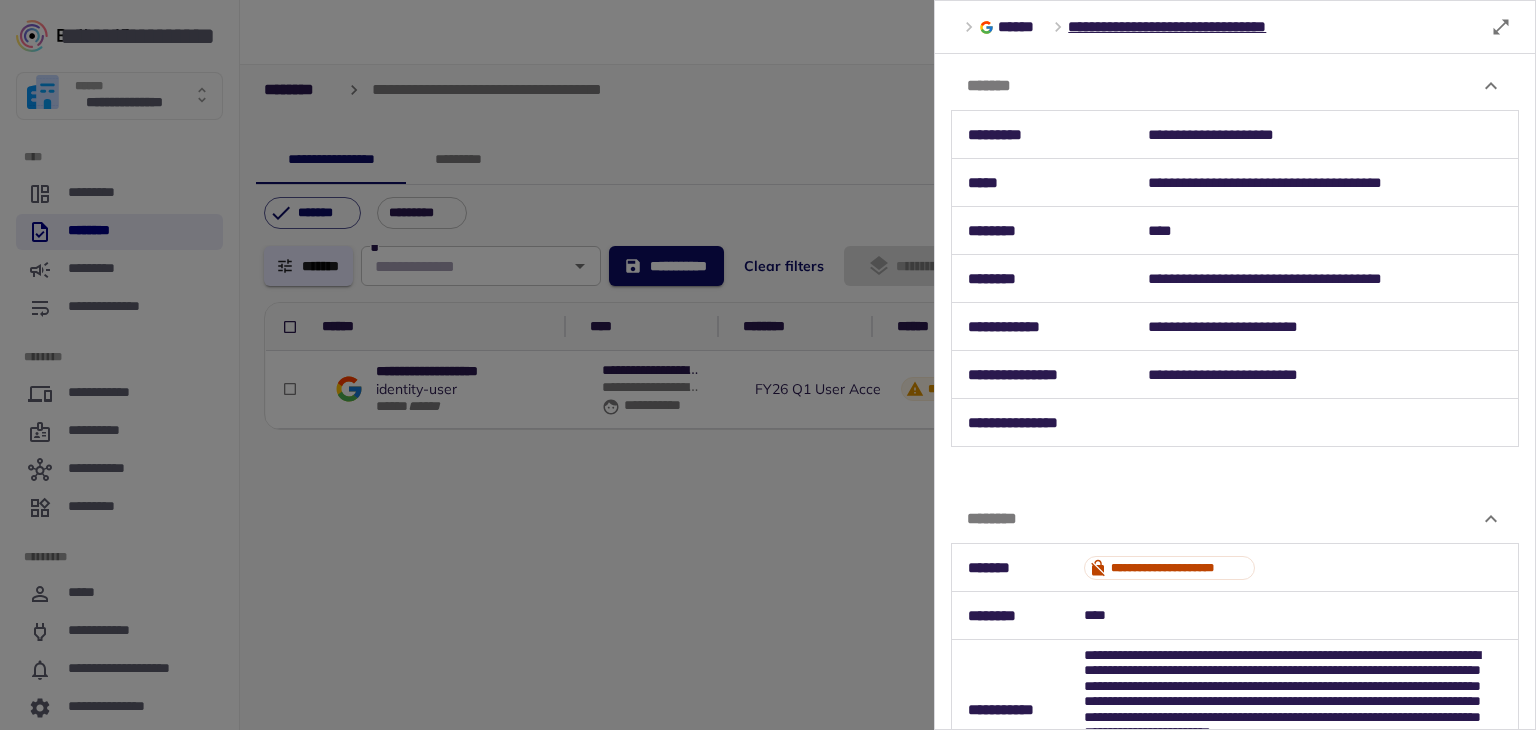 click at bounding box center [768, 365] 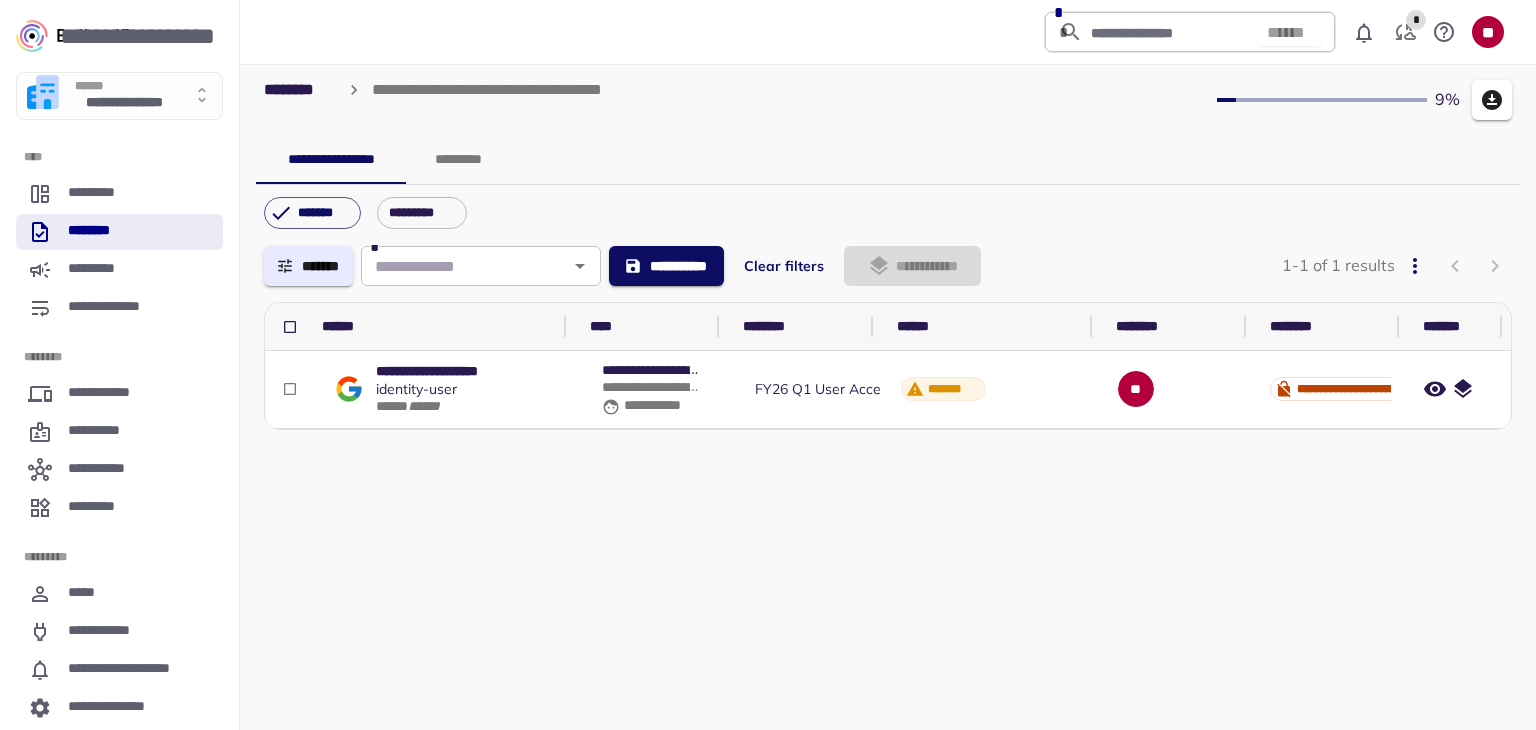 click on "*********" at bounding box center [458, 160] 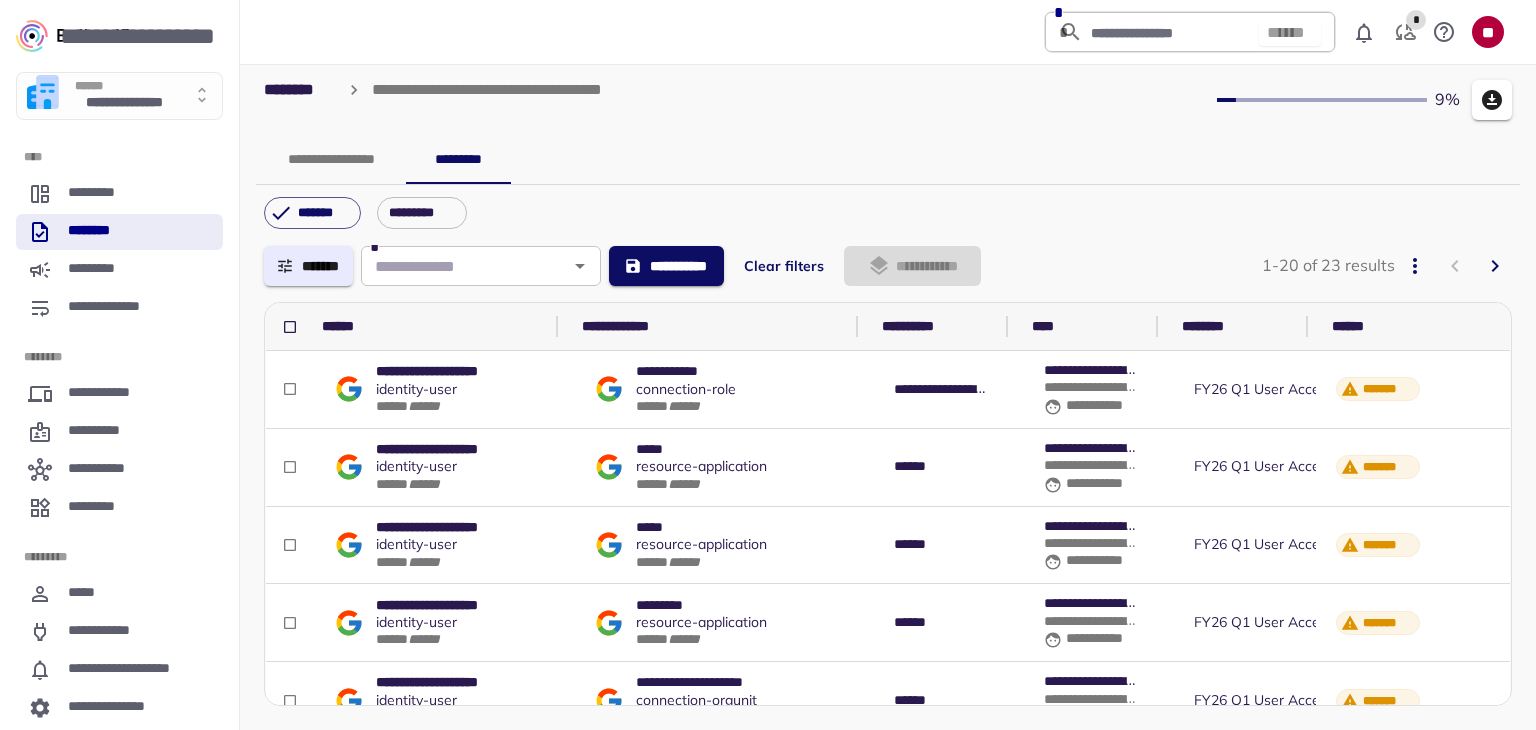click at bounding box center [285, 266] 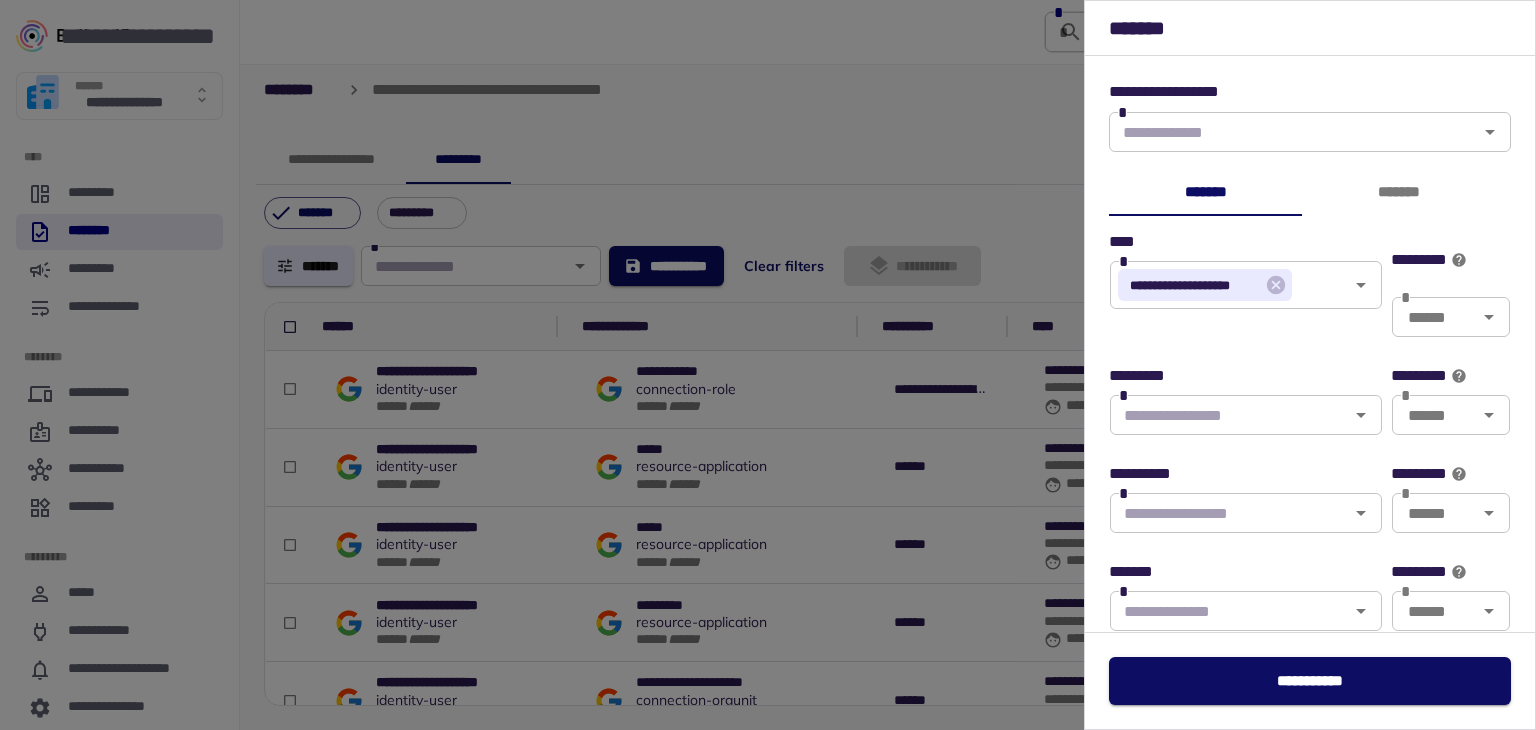 click at bounding box center (768, 365) 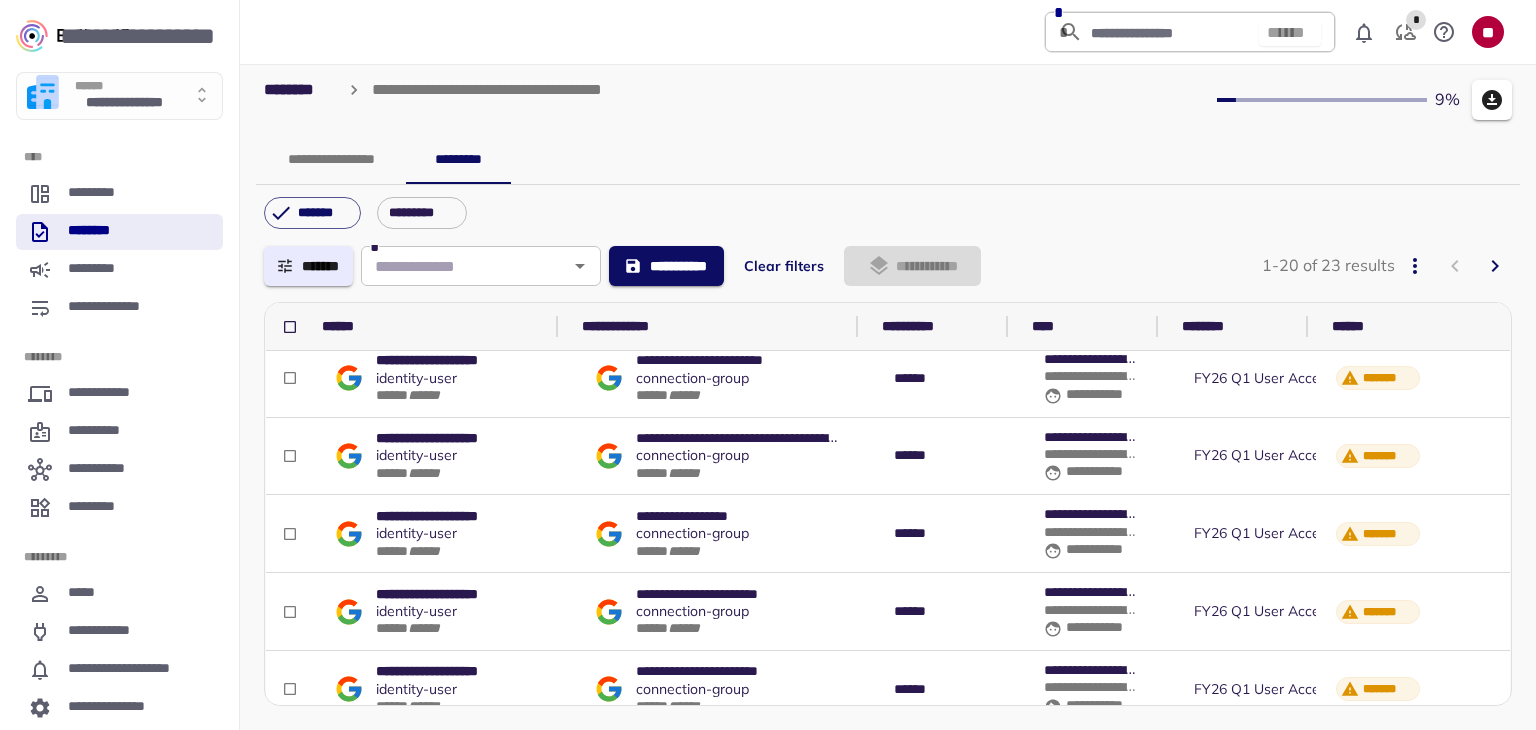 scroll, scrollTop: 0, scrollLeft: 0, axis: both 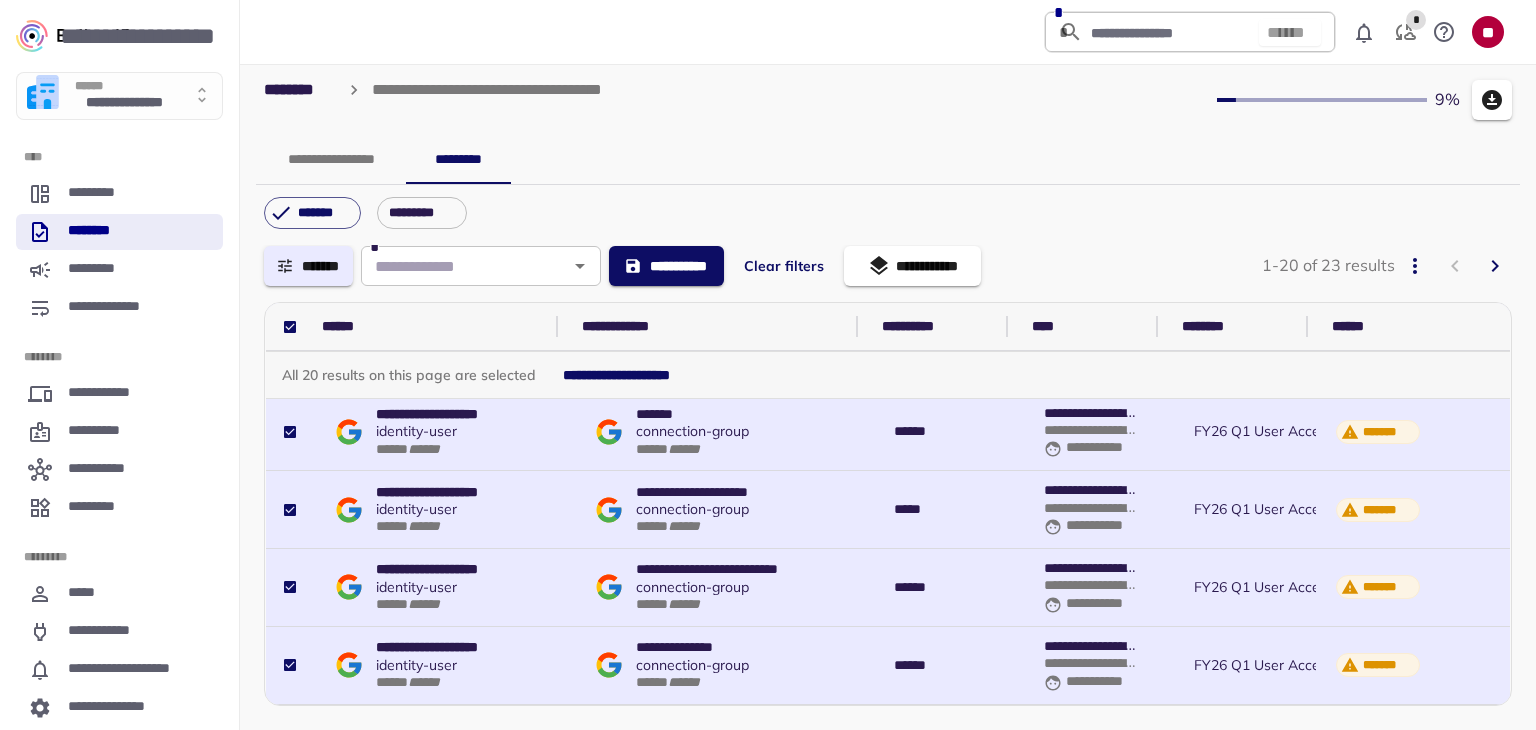 click at bounding box center [1415, 266] 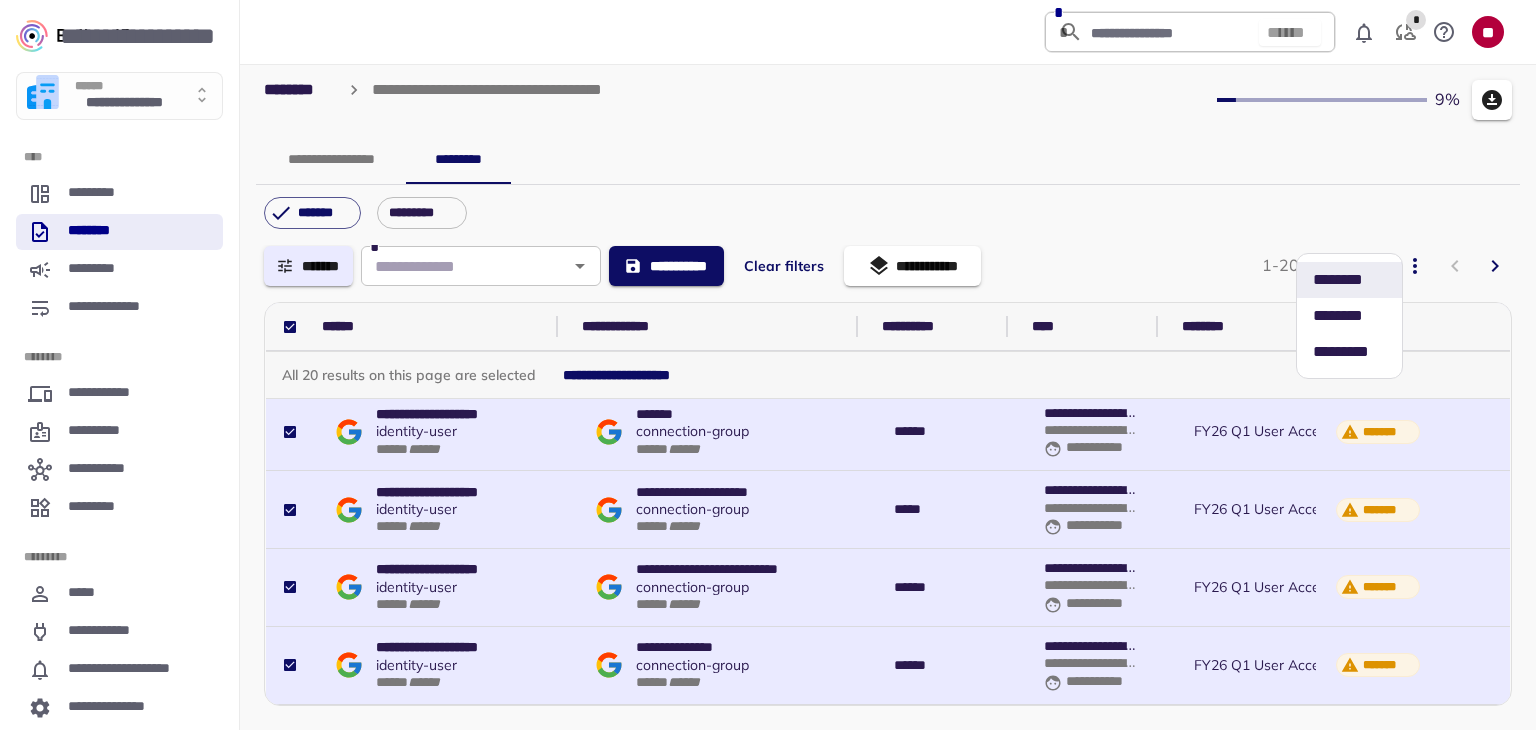 click on "*** *****" at bounding box center [1349, 352] 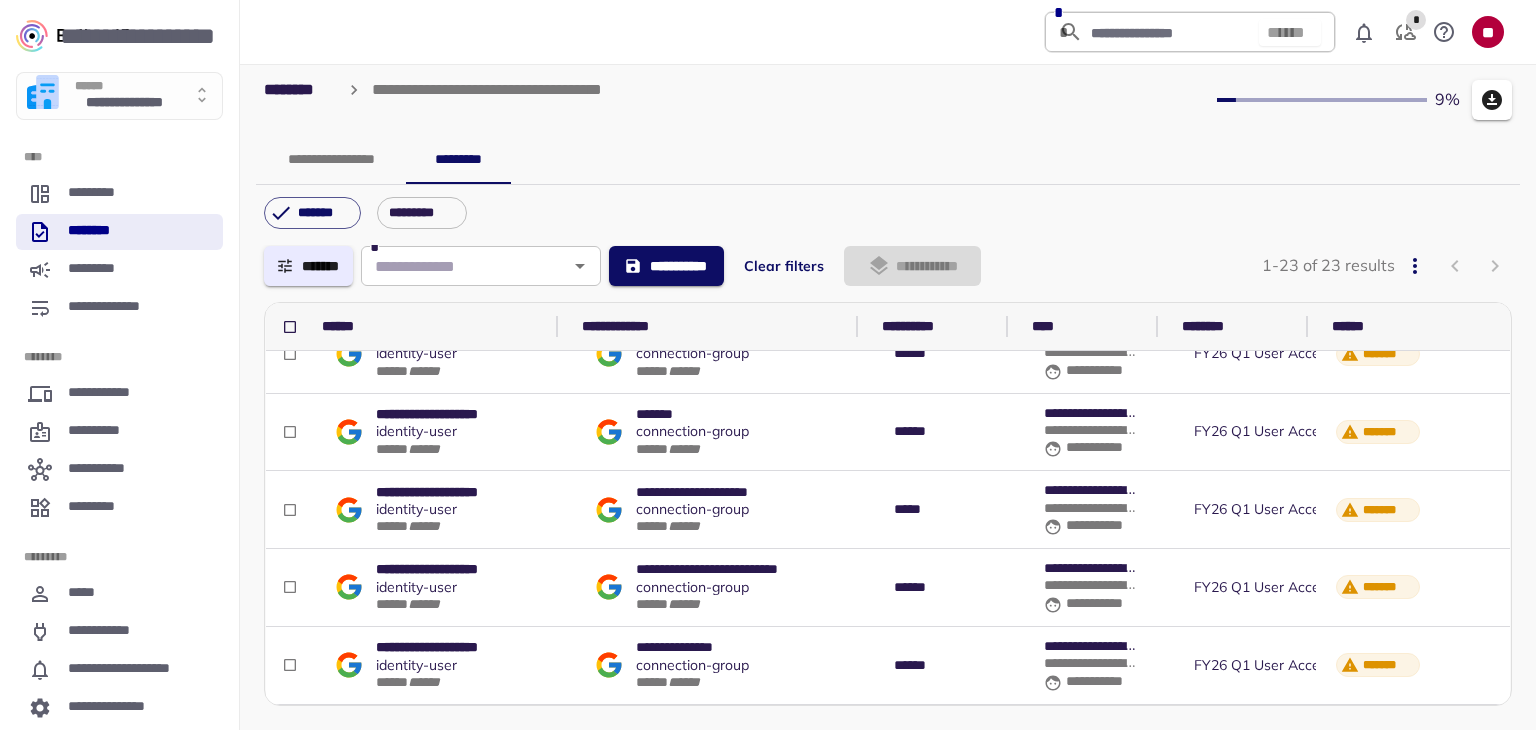 scroll, scrollTop: 1260, scrollLeft: 0, axis: vertical 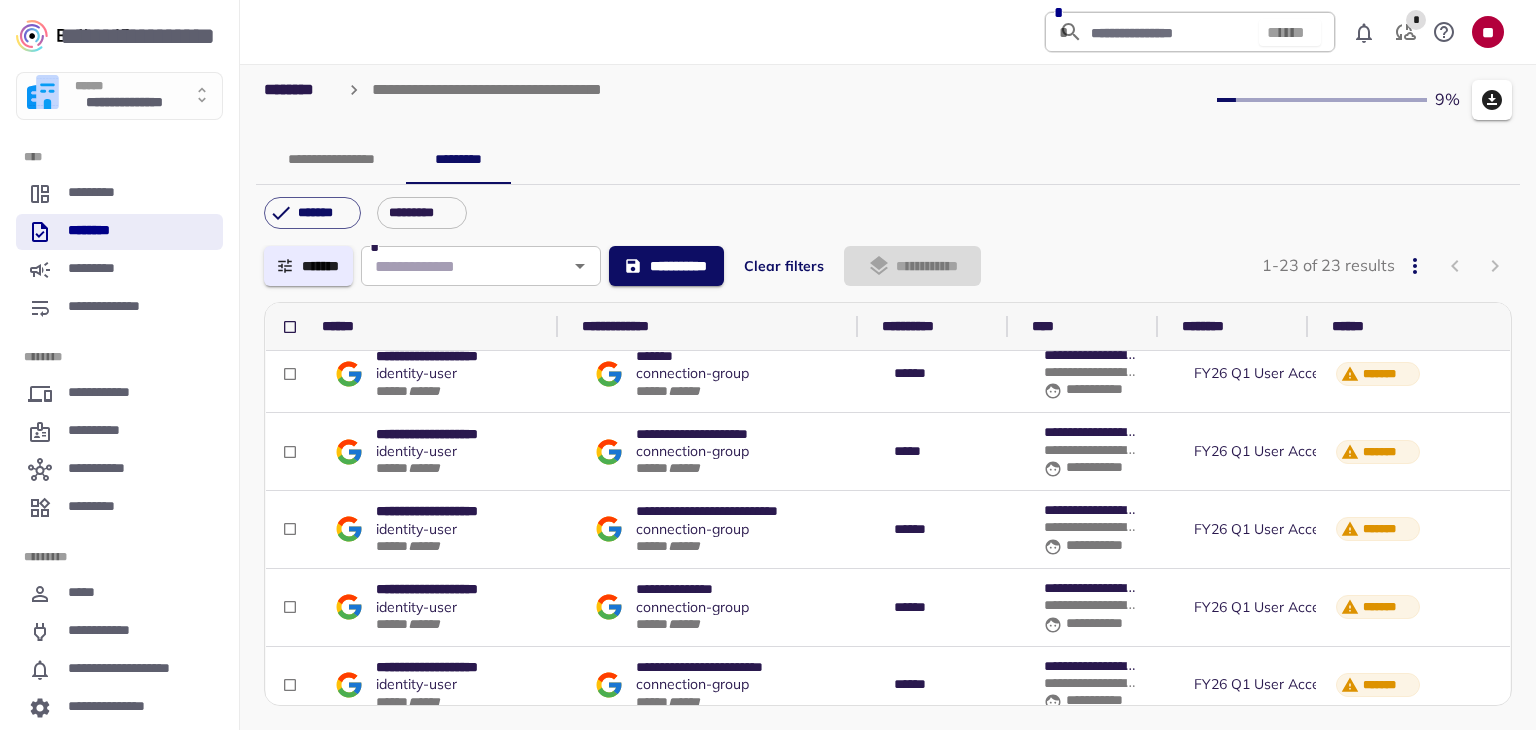 click on "**********" at bounding box center [888, 393] 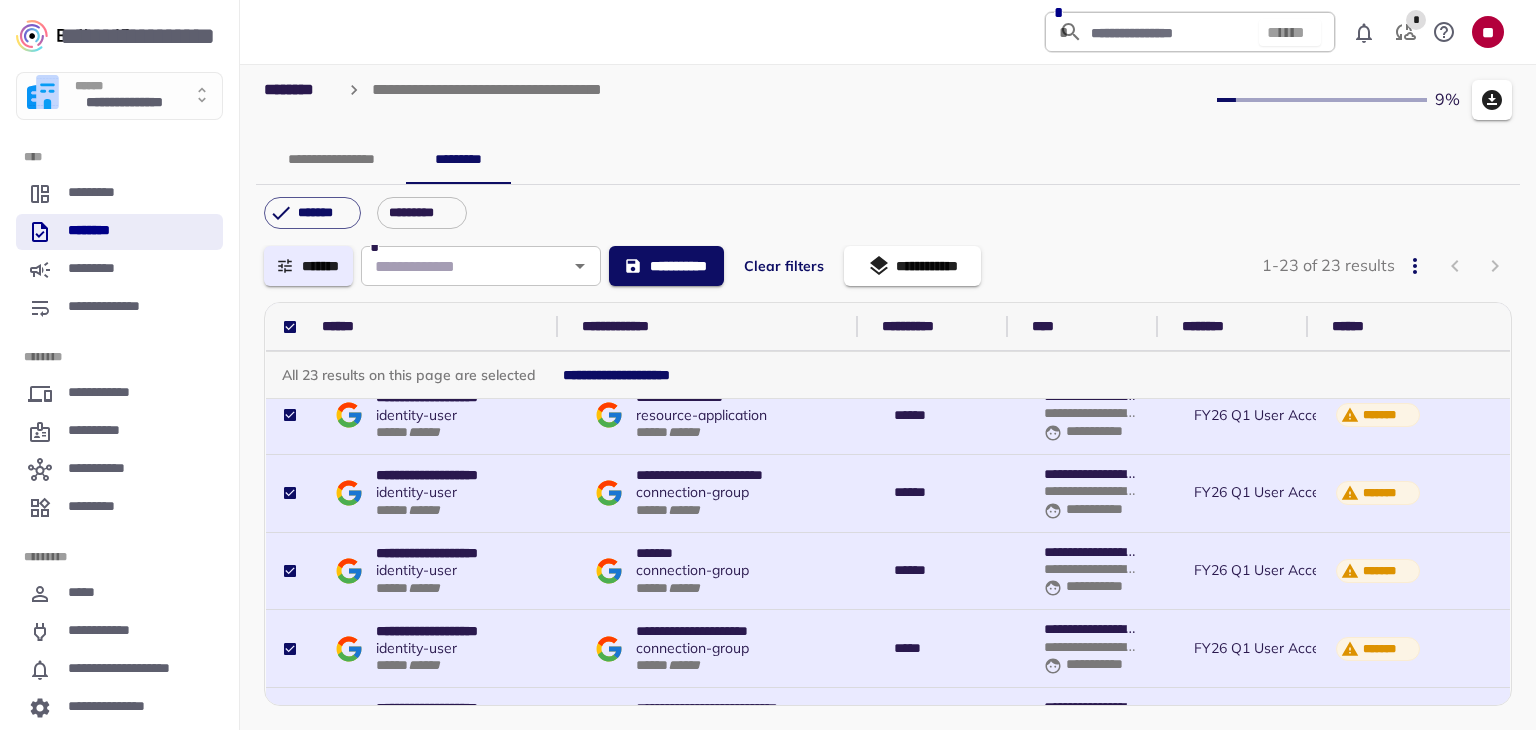 scroll, scrollTop: 1093, scrollLeft: 0, axis: vertical 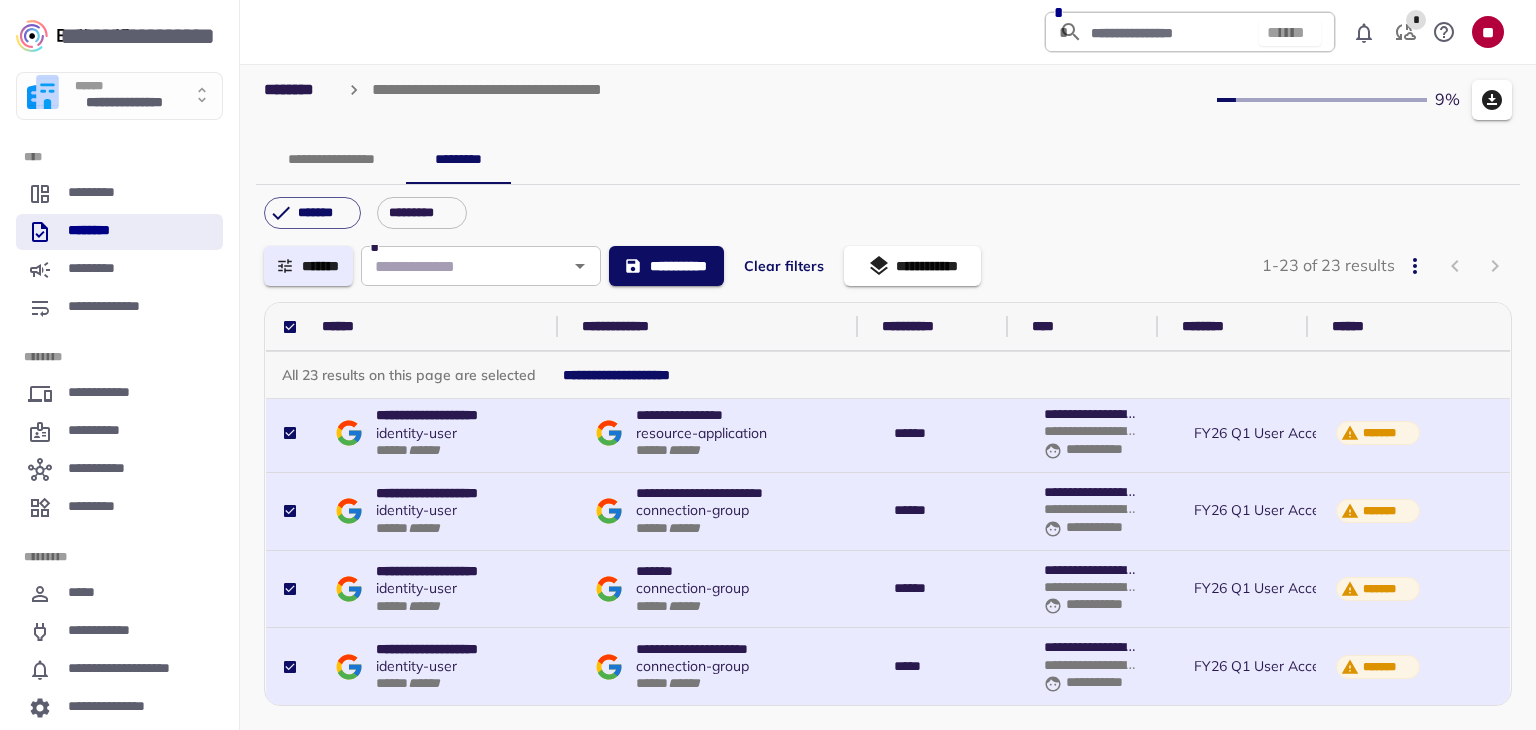 click on "**********" at bounding box center [912, 266] 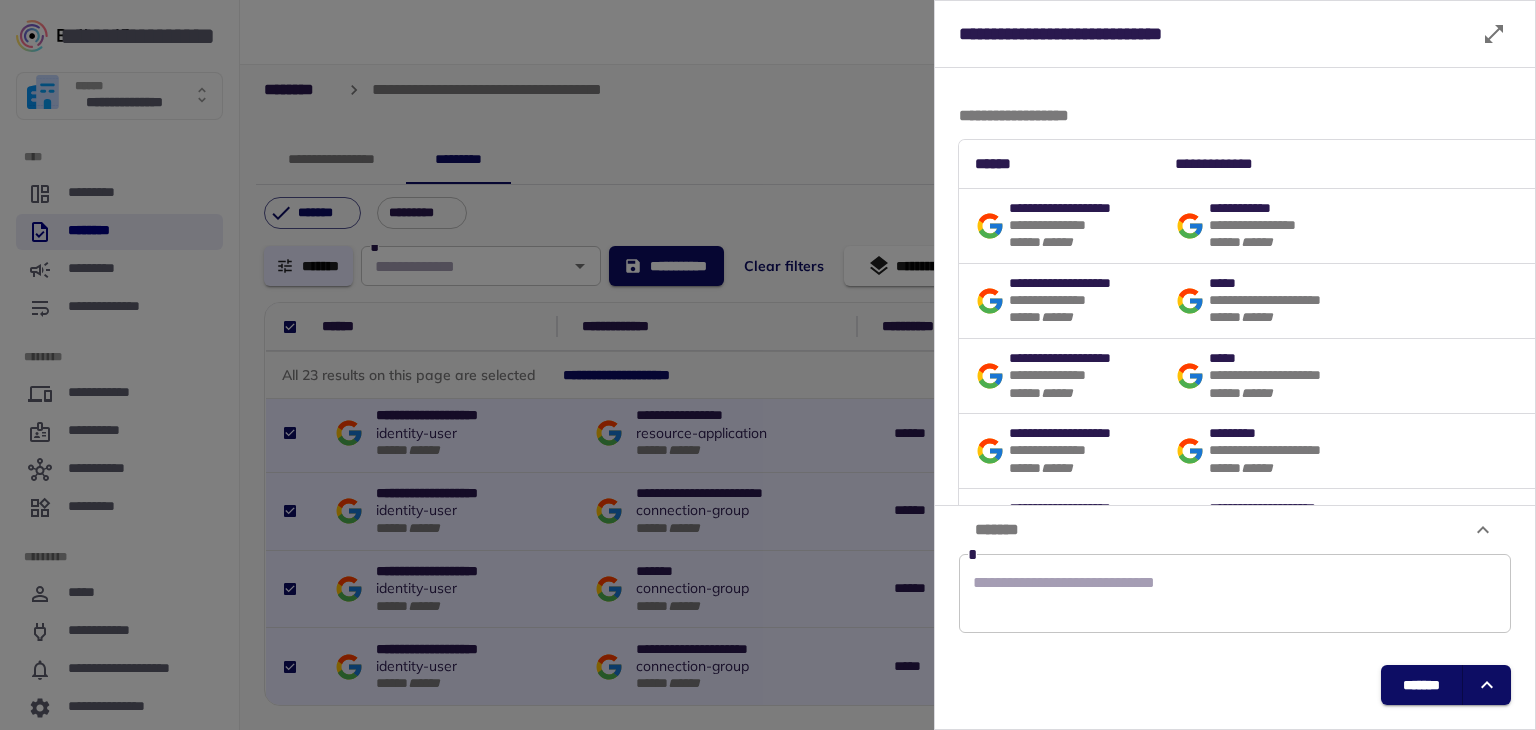 click at bounding box center [768, 365] 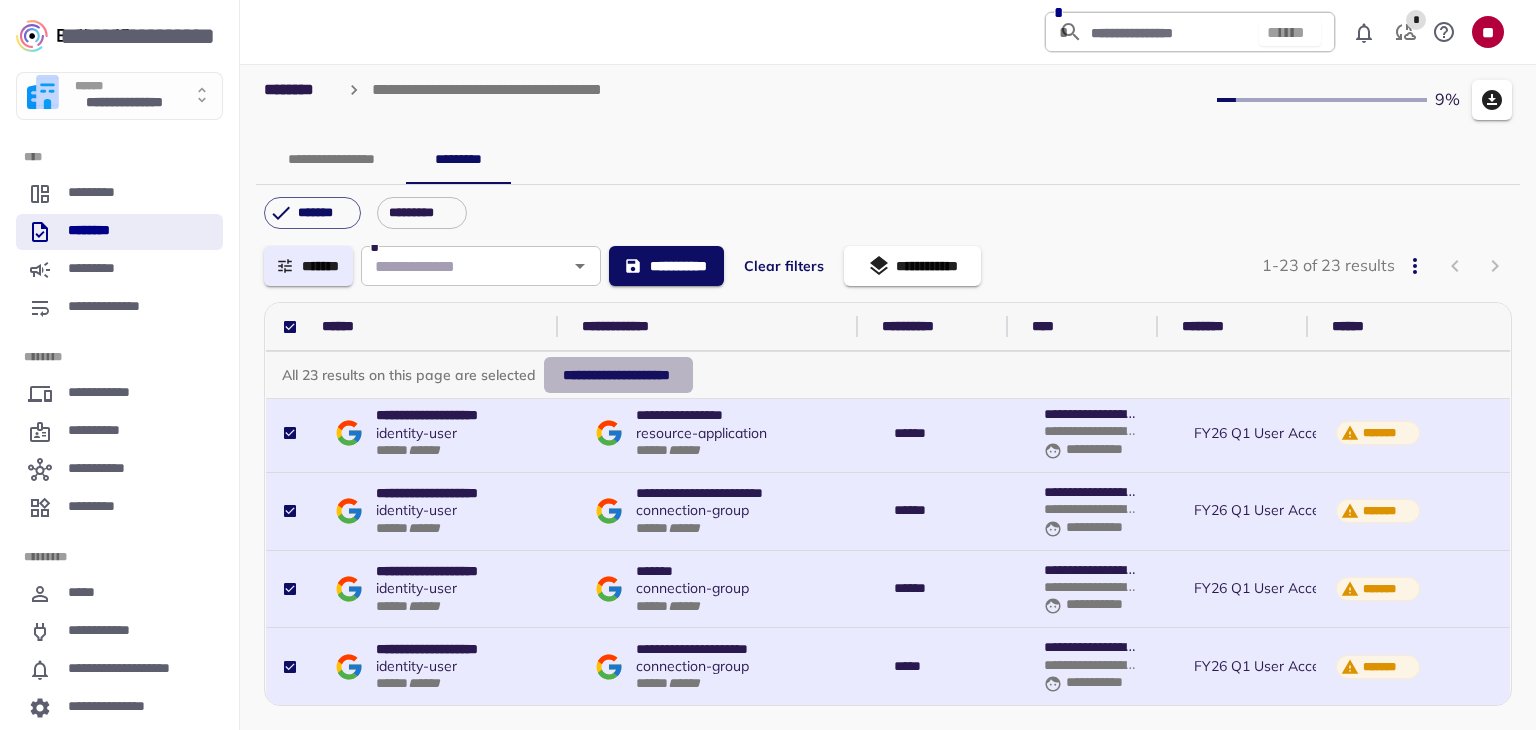 click on "**********" at bounding box center (618, 375) 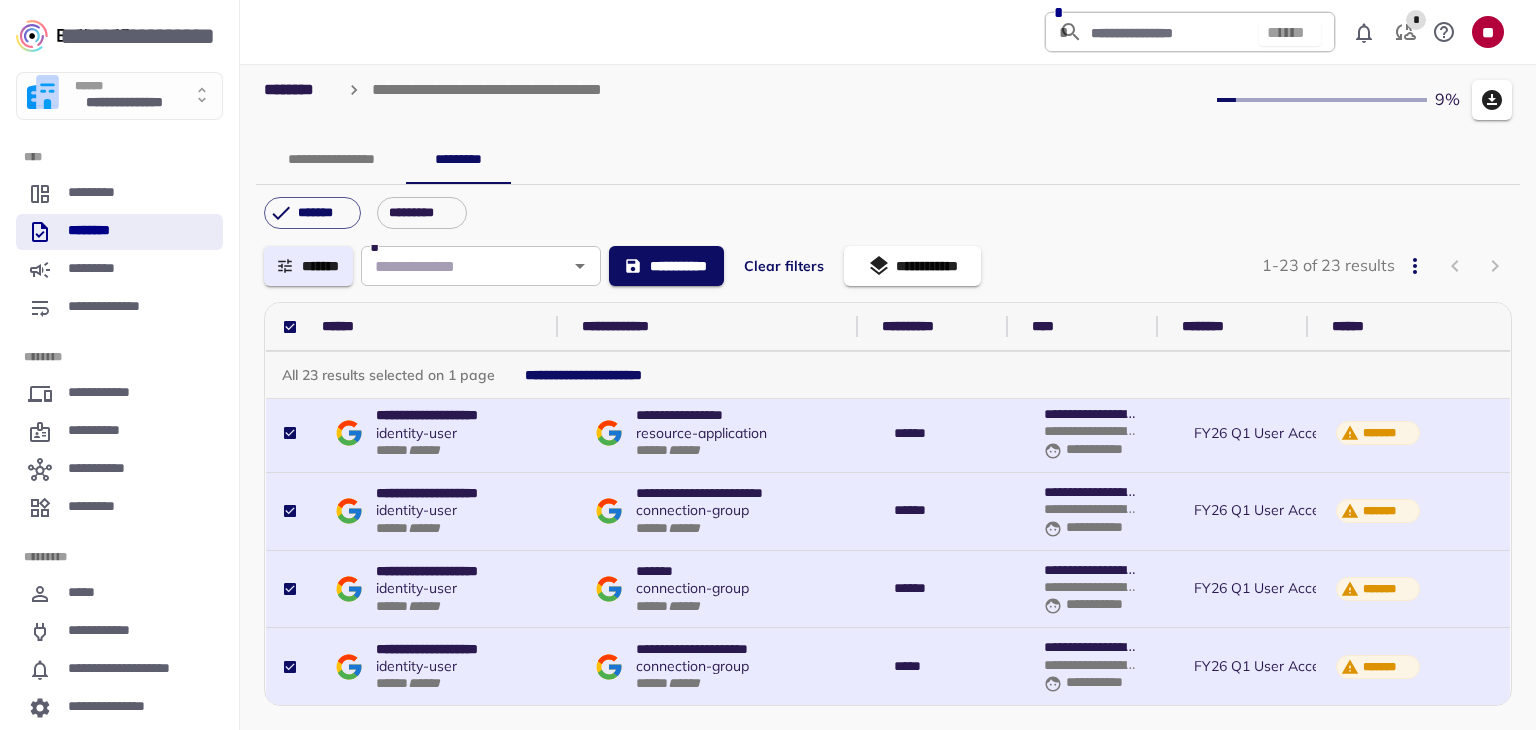 click on "**********" at bounding box center (912, 266) 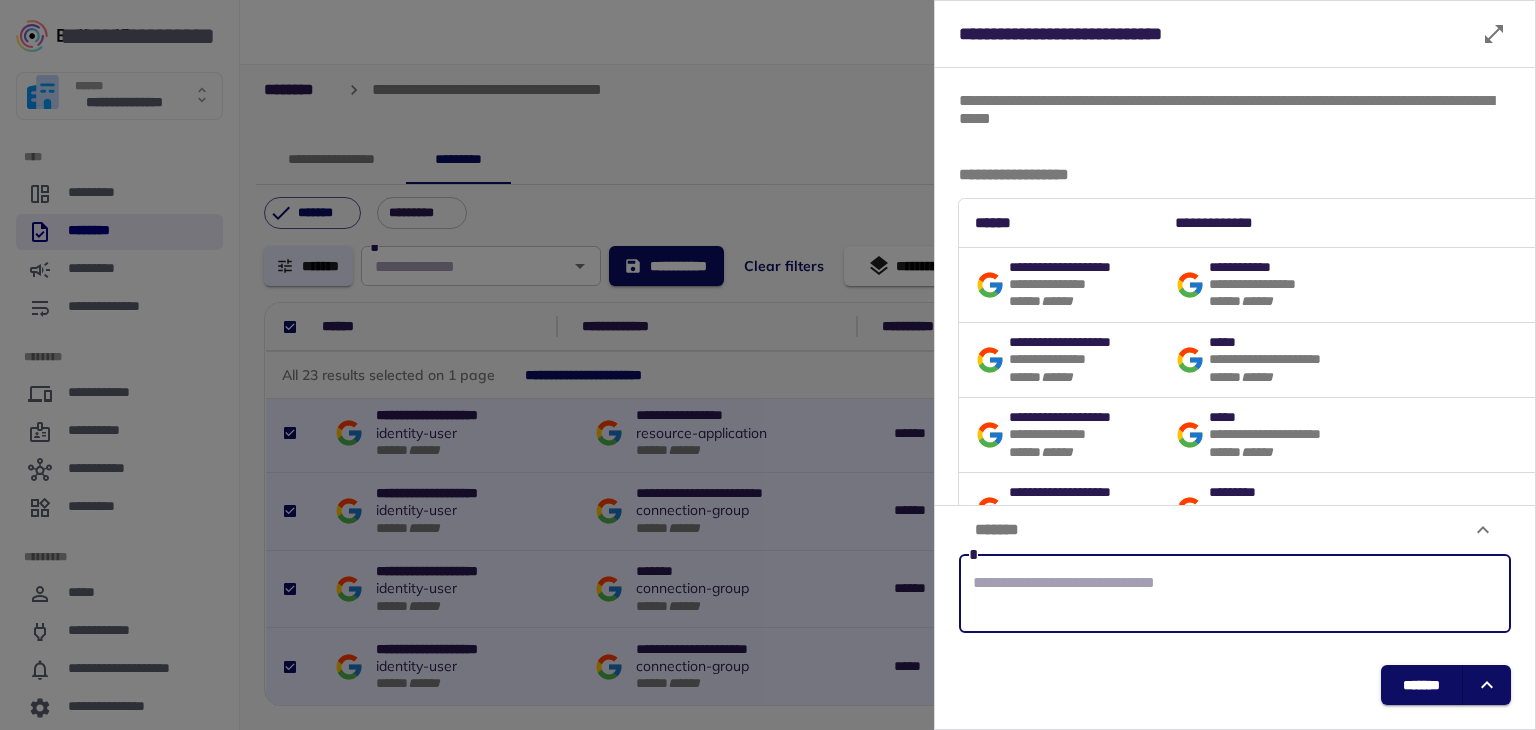 click at bounding box center [1235, 594] 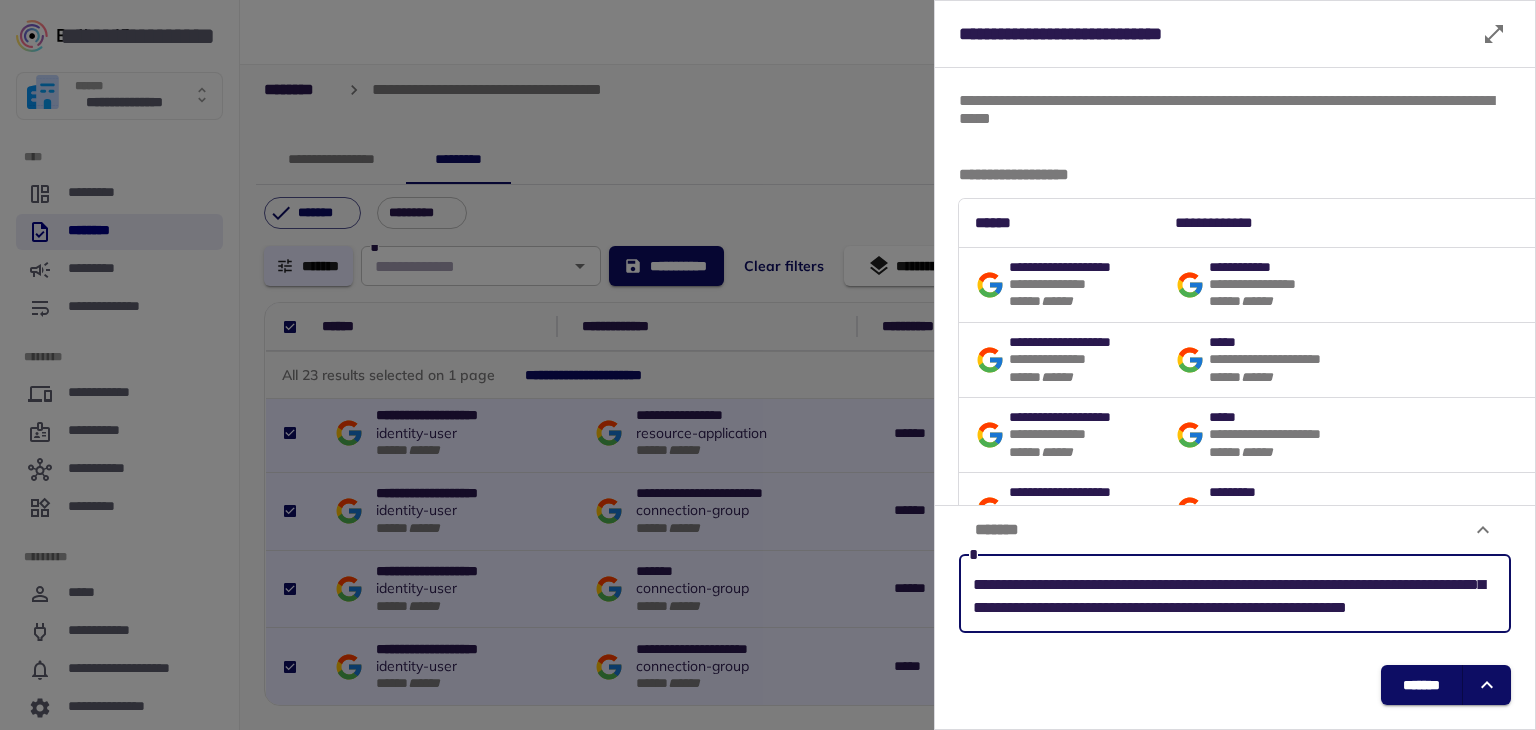scroll, scrollTop: 44, scrollLeft: 0, axis: vertical 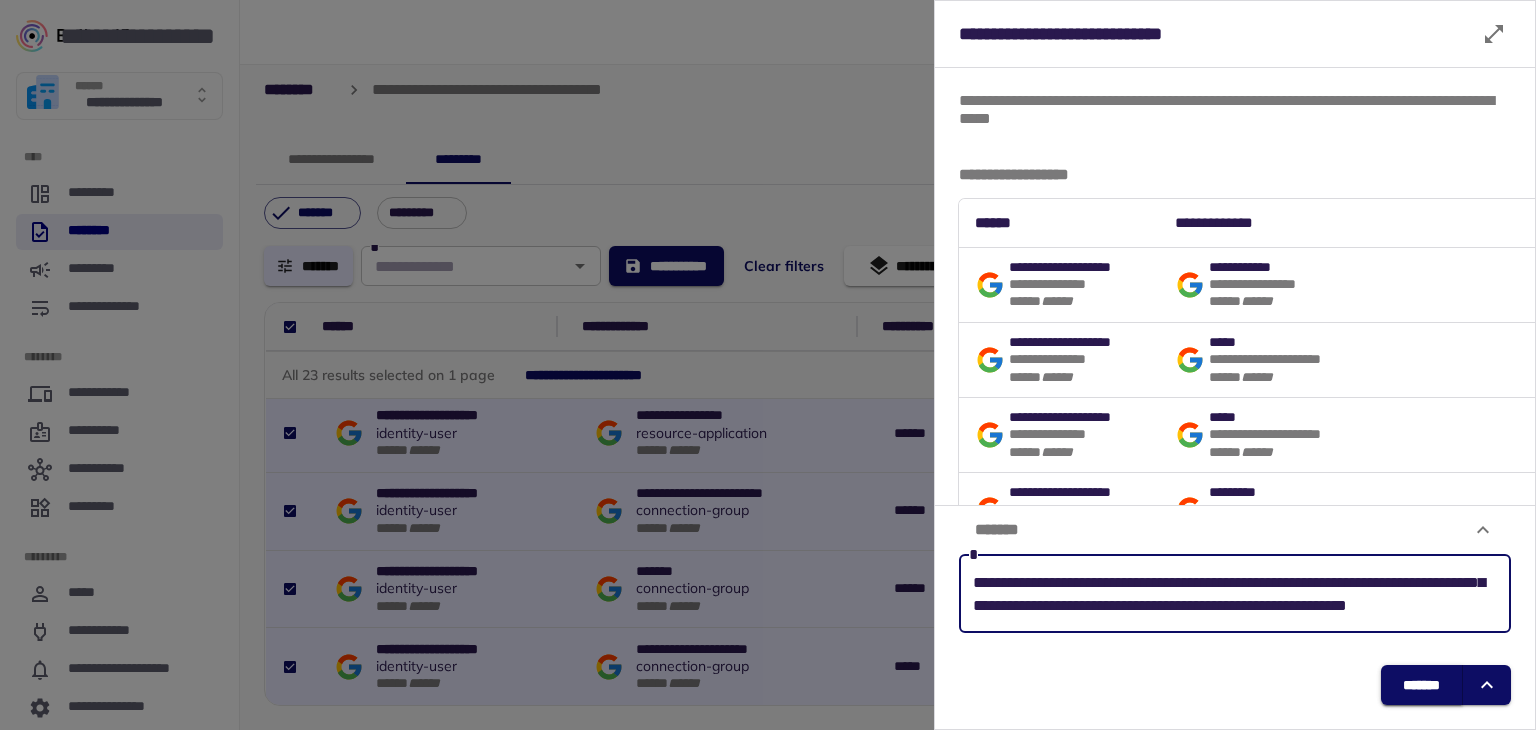 type on "**********" 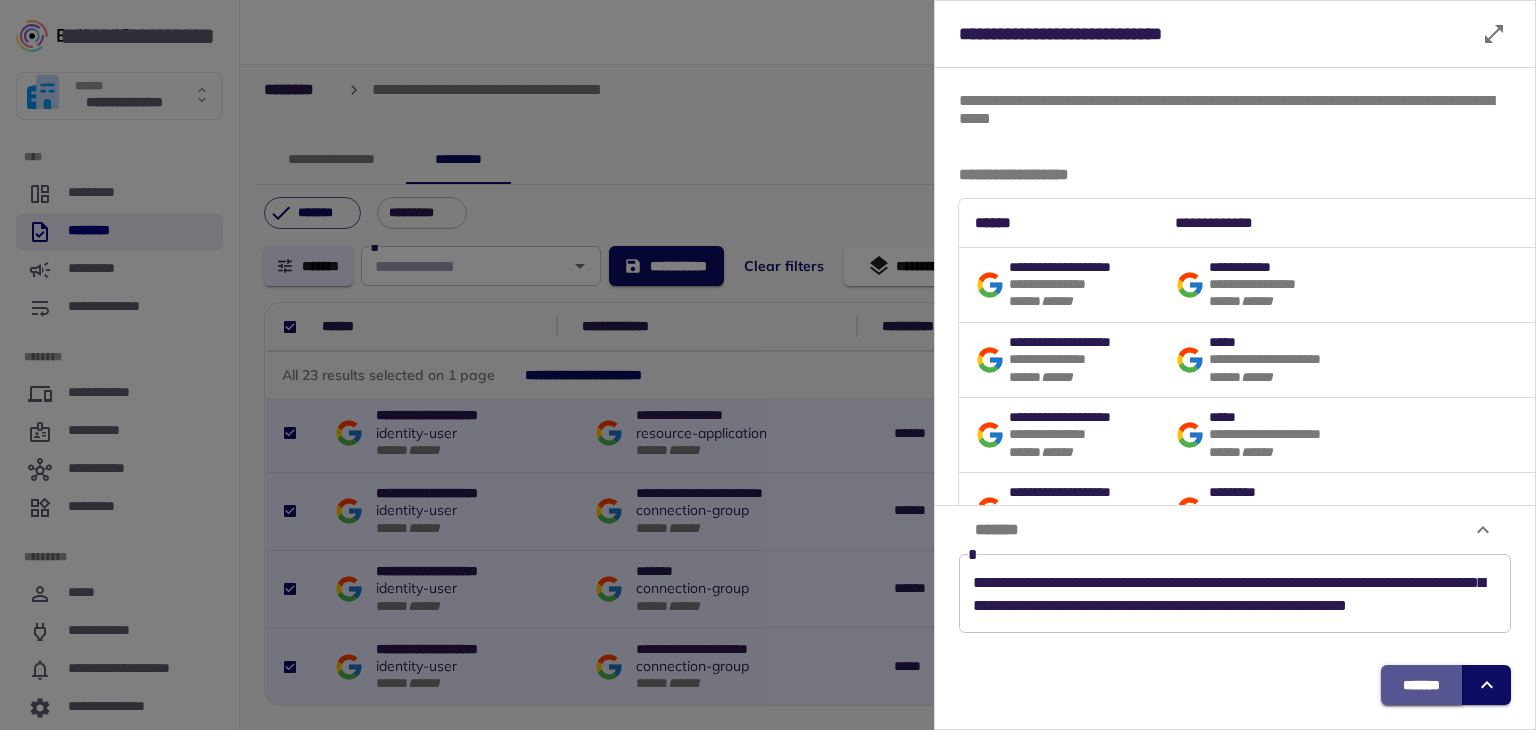 click on "*******" at bounding box center [1421, 685] 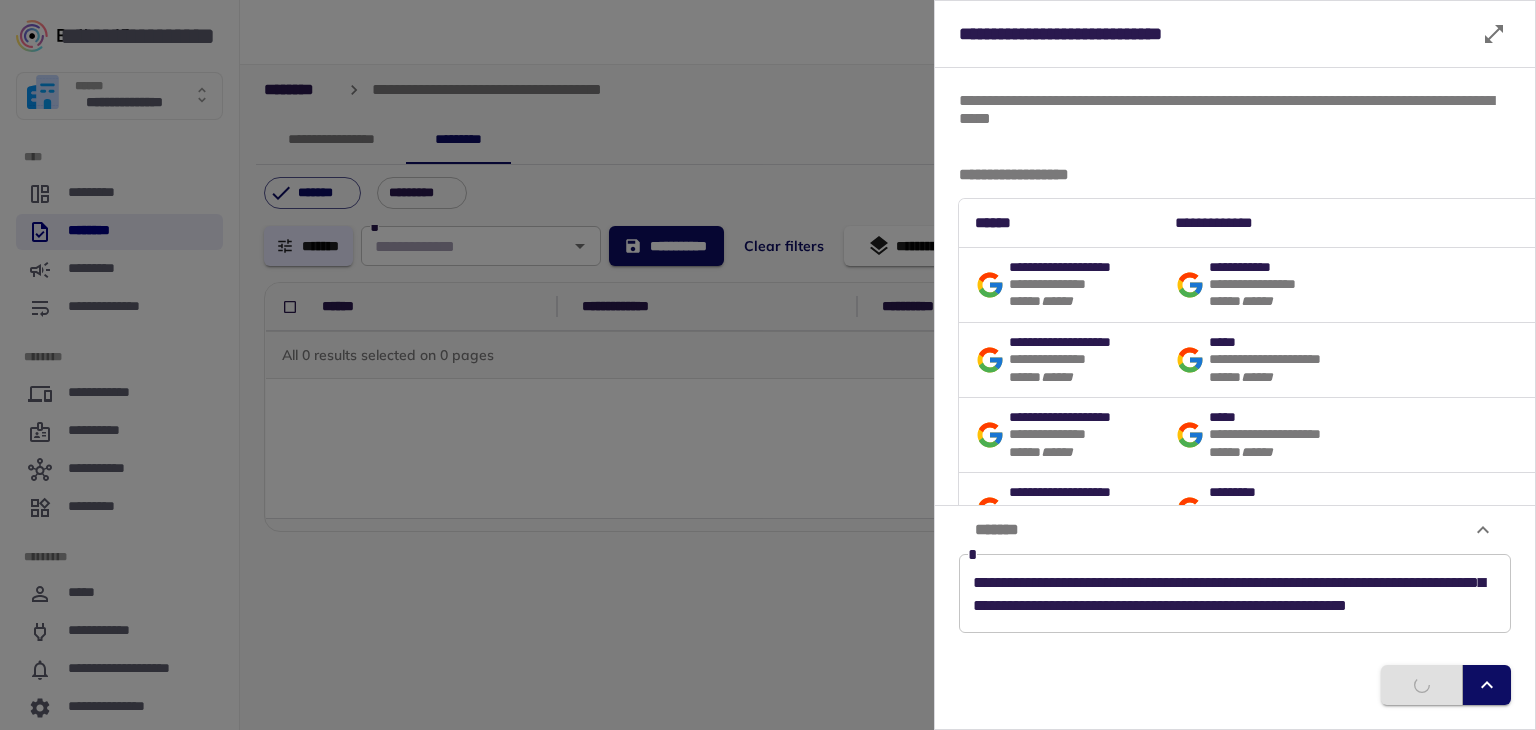 scroll, scrollTop: 0, scrollLeft: 0, axis: both 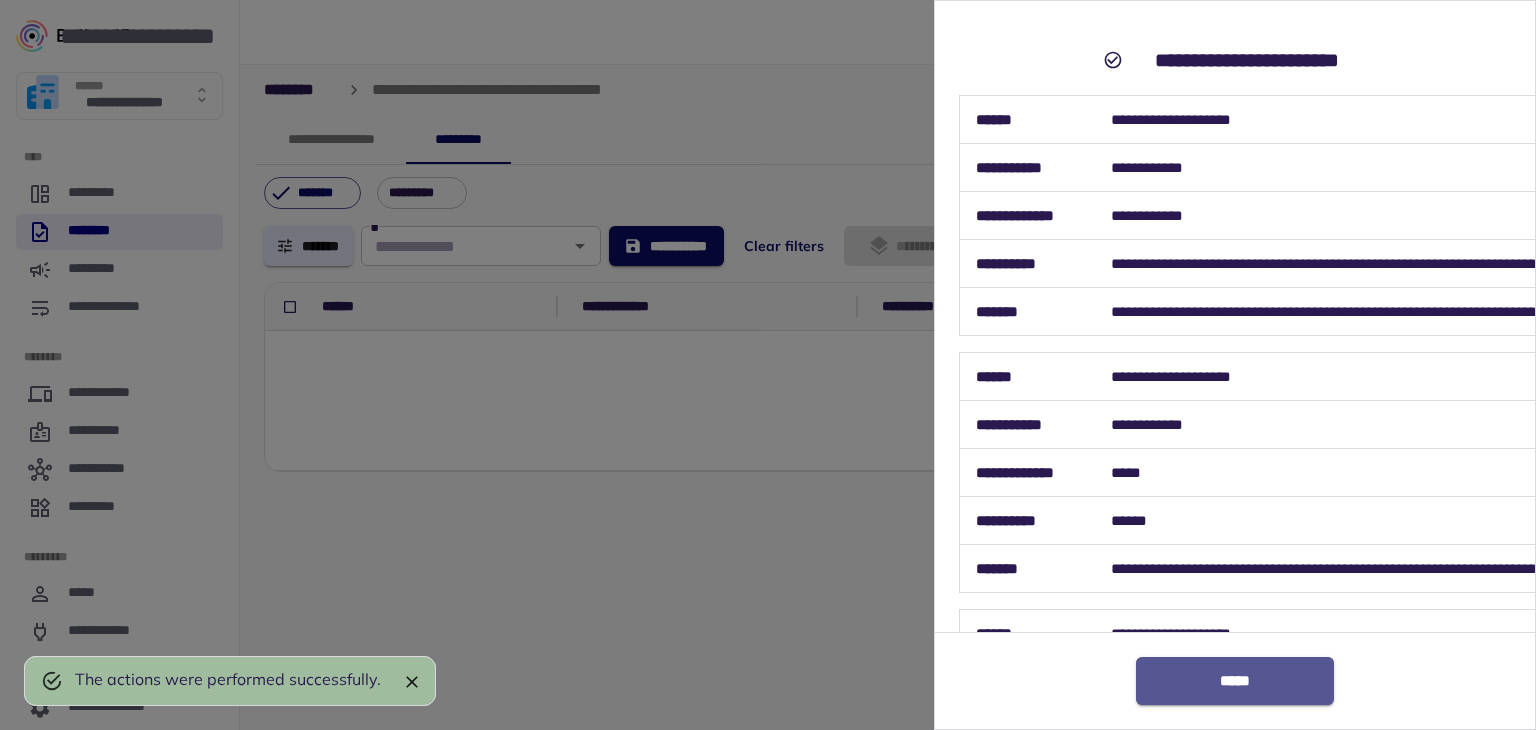 click on "*****" at bounding box center (1235, 681) 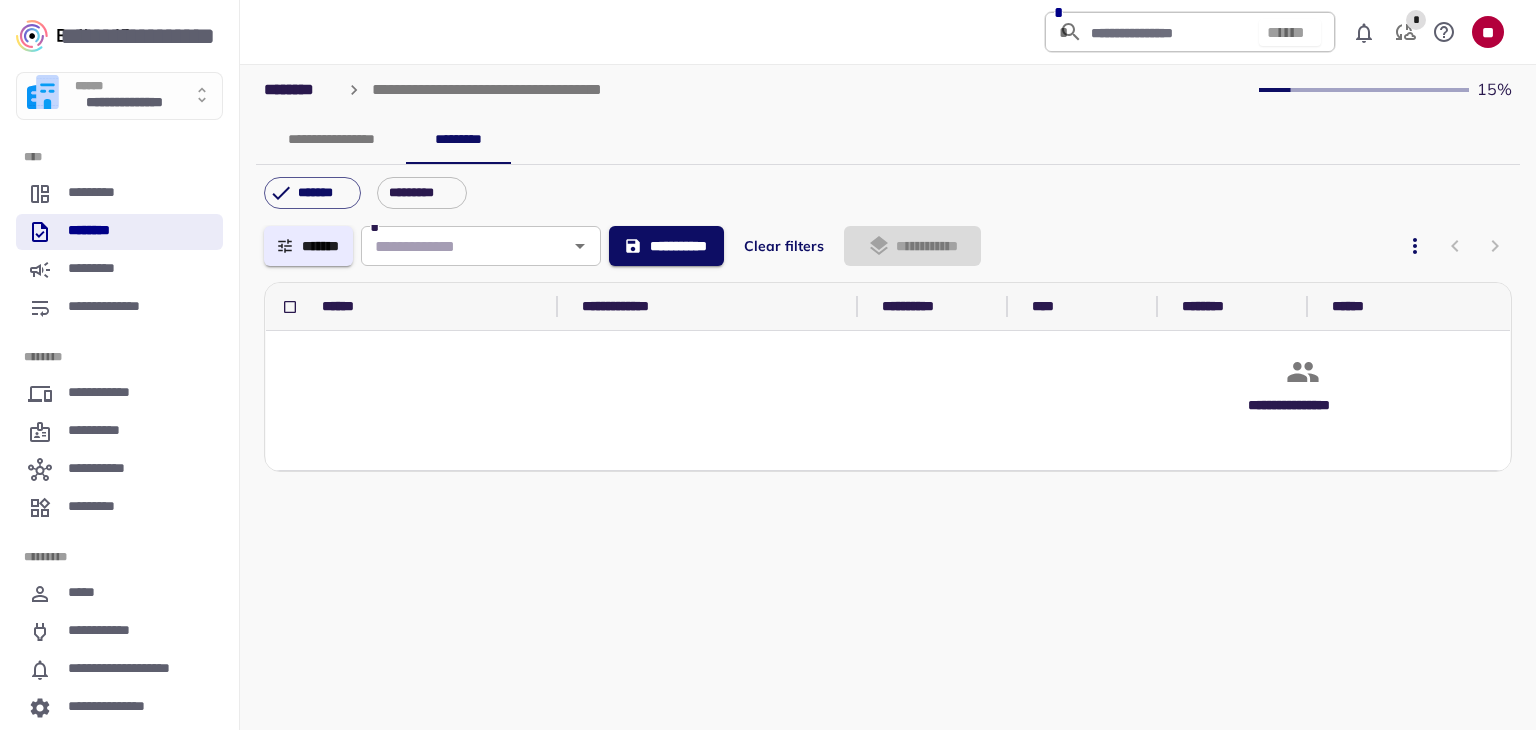click on "**********" at bounding box center [888, 469] 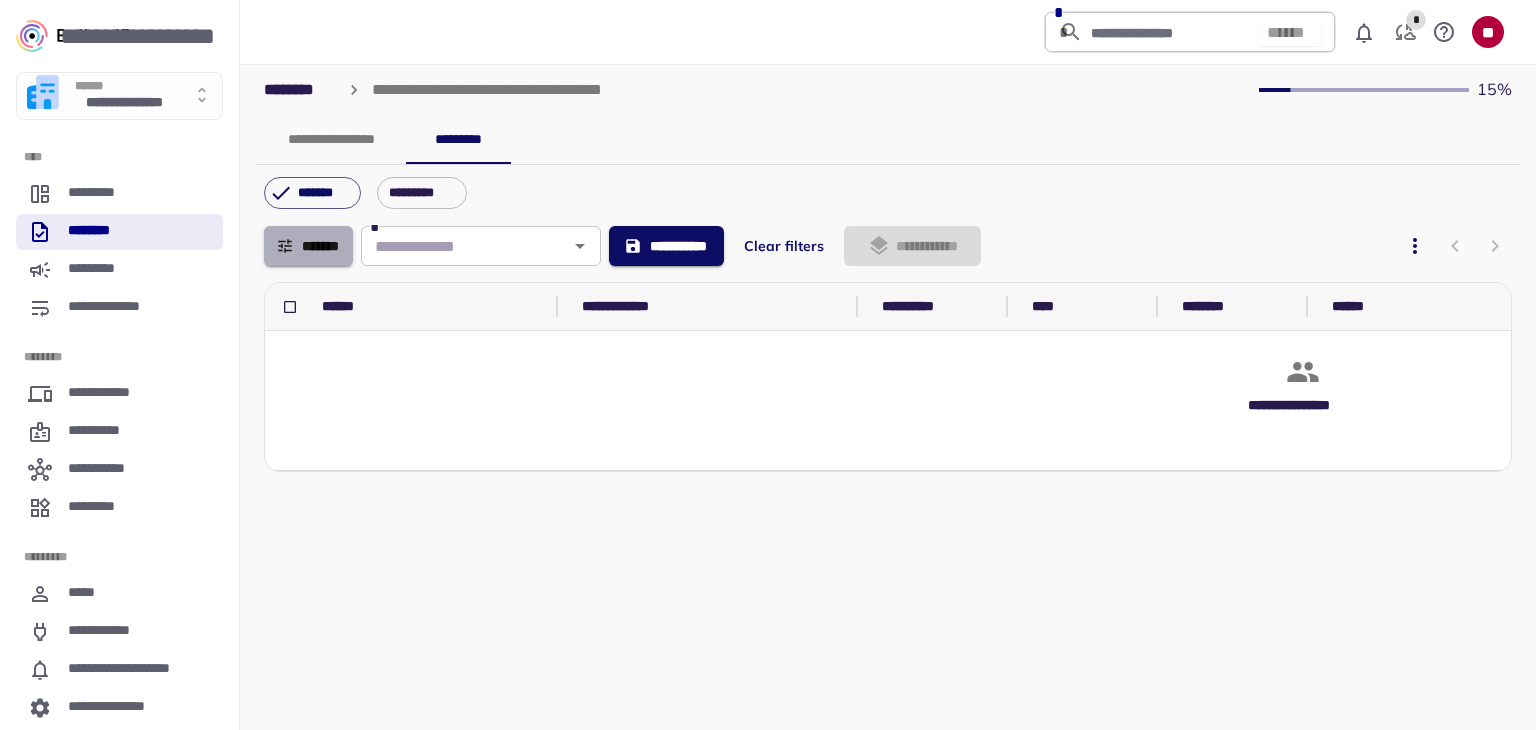 click at bounding box center (285, 246) 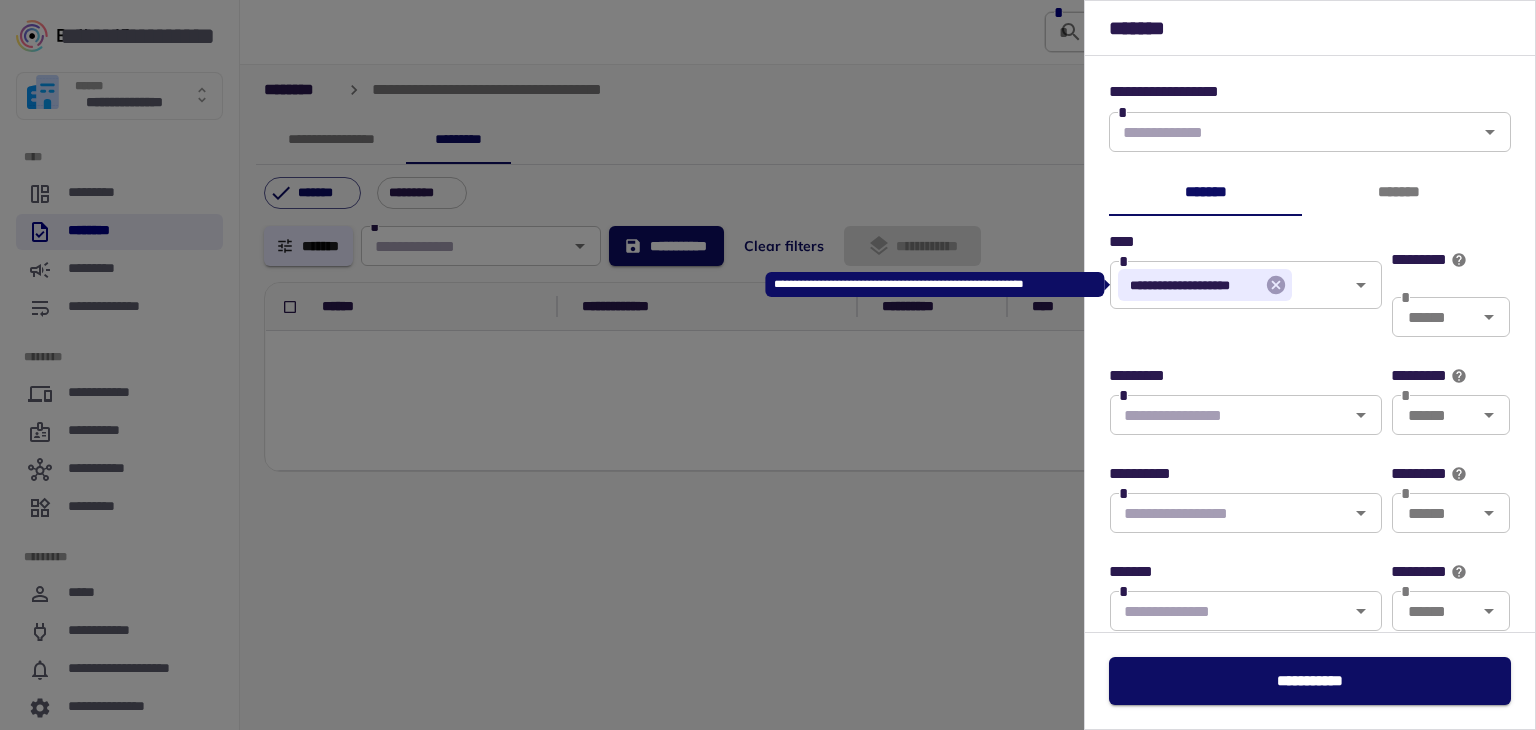 click at bounding box center [1276, 285] 